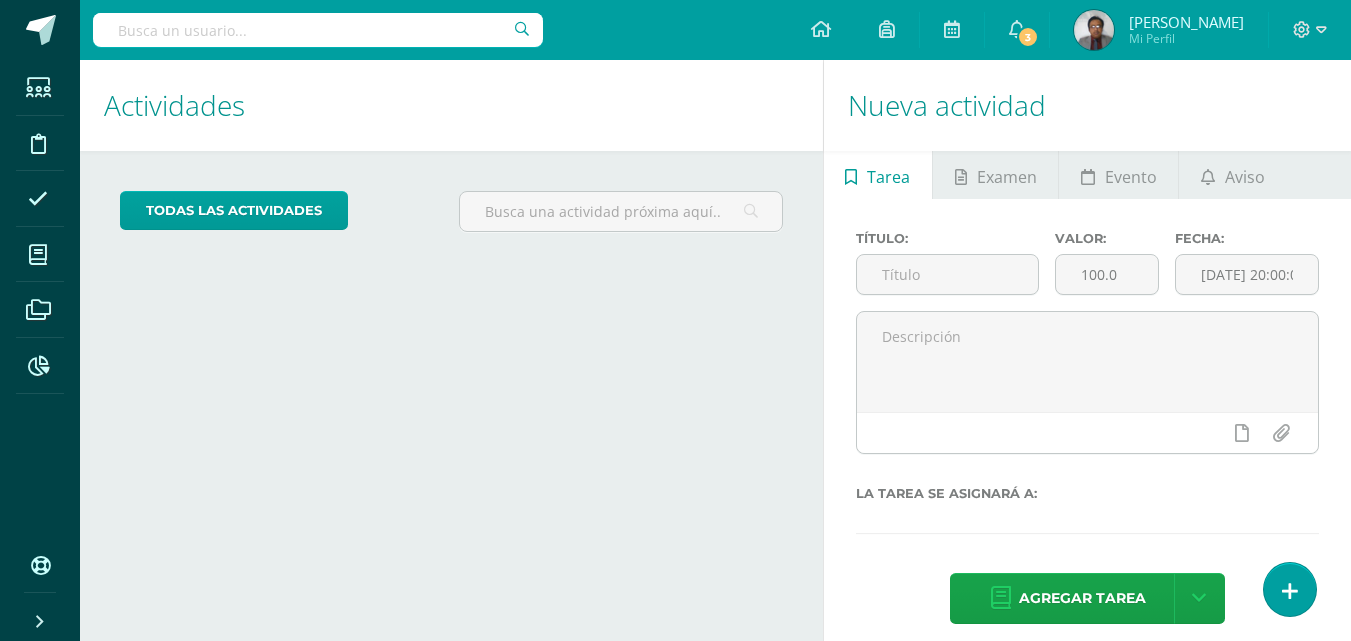 scroll, scrollTop: 0, scrollLeft: 0, axis: both 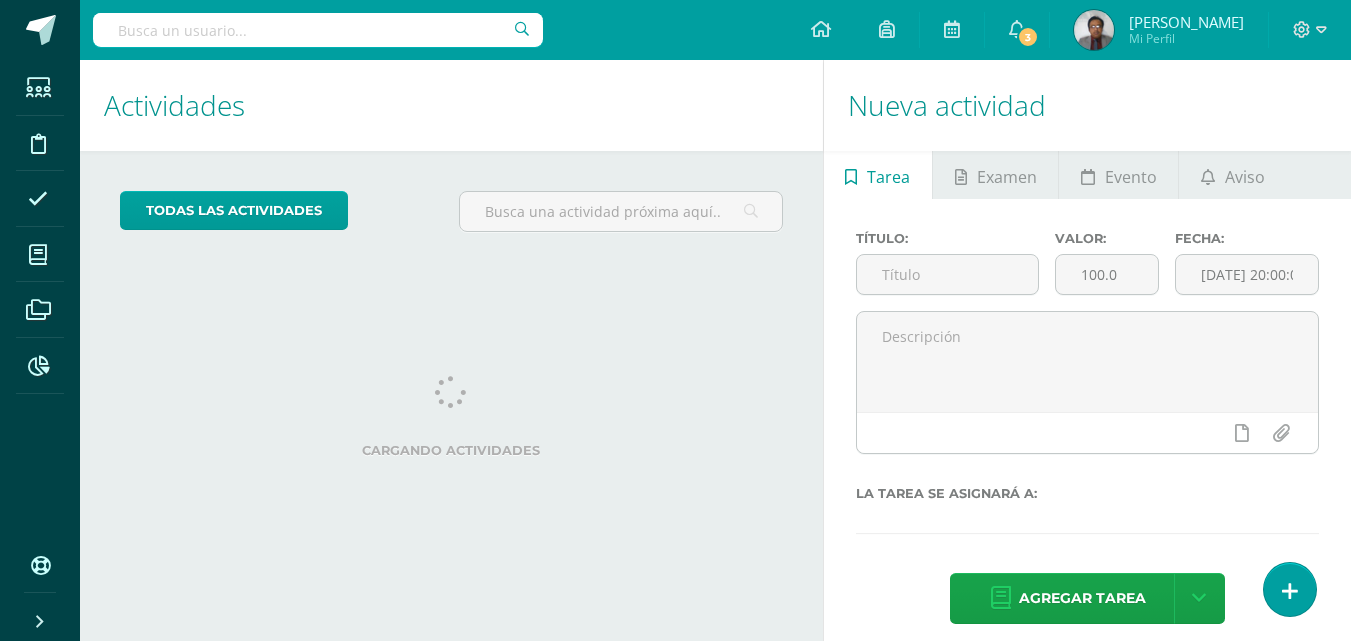 drag, startPoint x: 398, startPoint y: 178, endPoint x: 398, endPoint y: 253, distance: 75 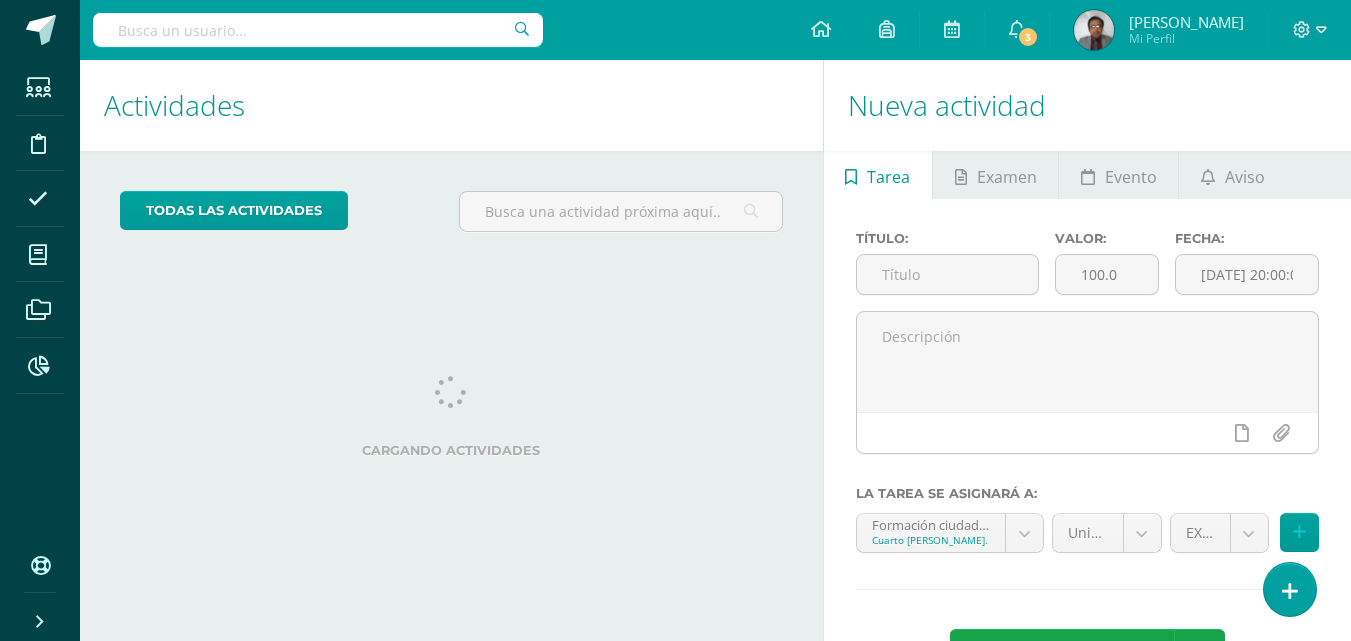 scroll, scrollTop: 0, scrollLeft: 0, axis: both 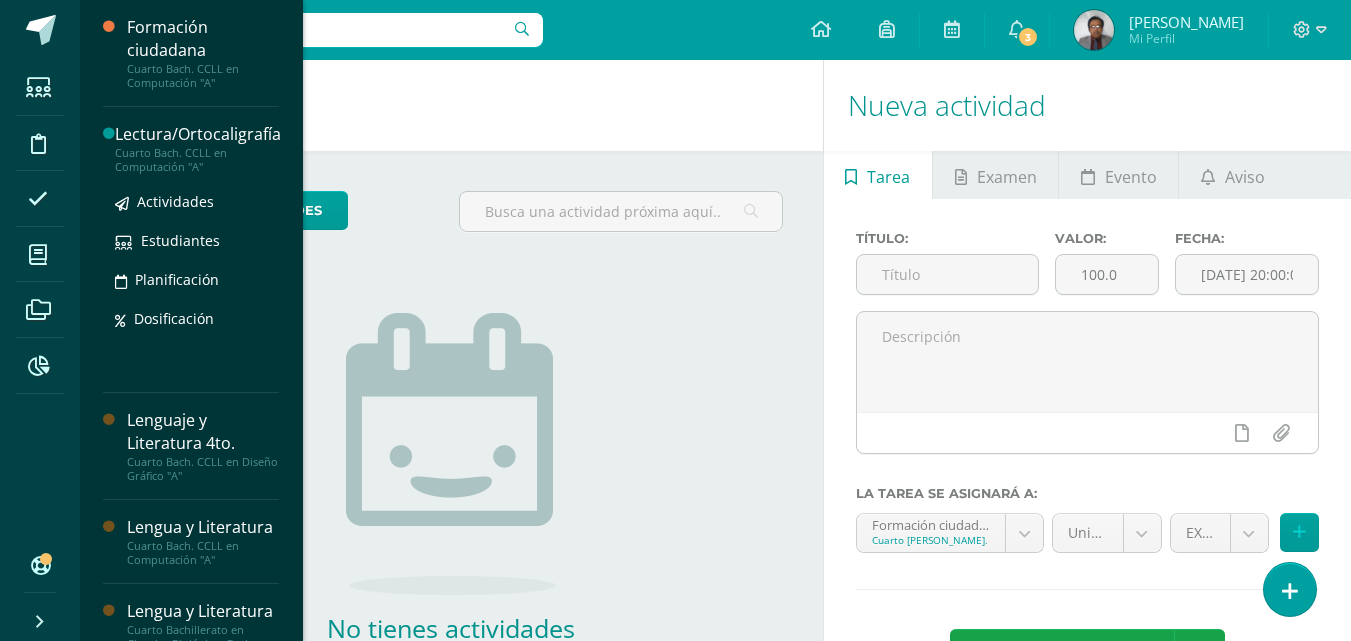 click on "Cuarto
Bach. CCLL en Computación
"A"" at bounding box center [198, 160] 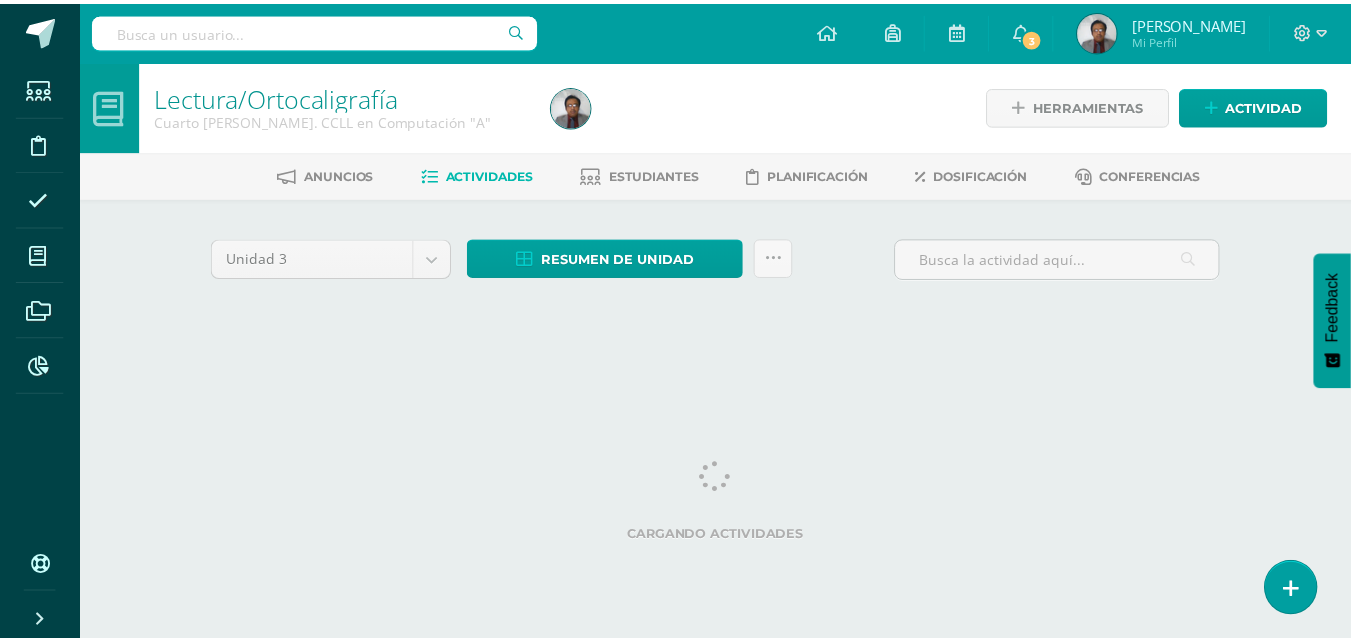 scroll, scrollTop: 0, scrollLeft: 0, axis: both 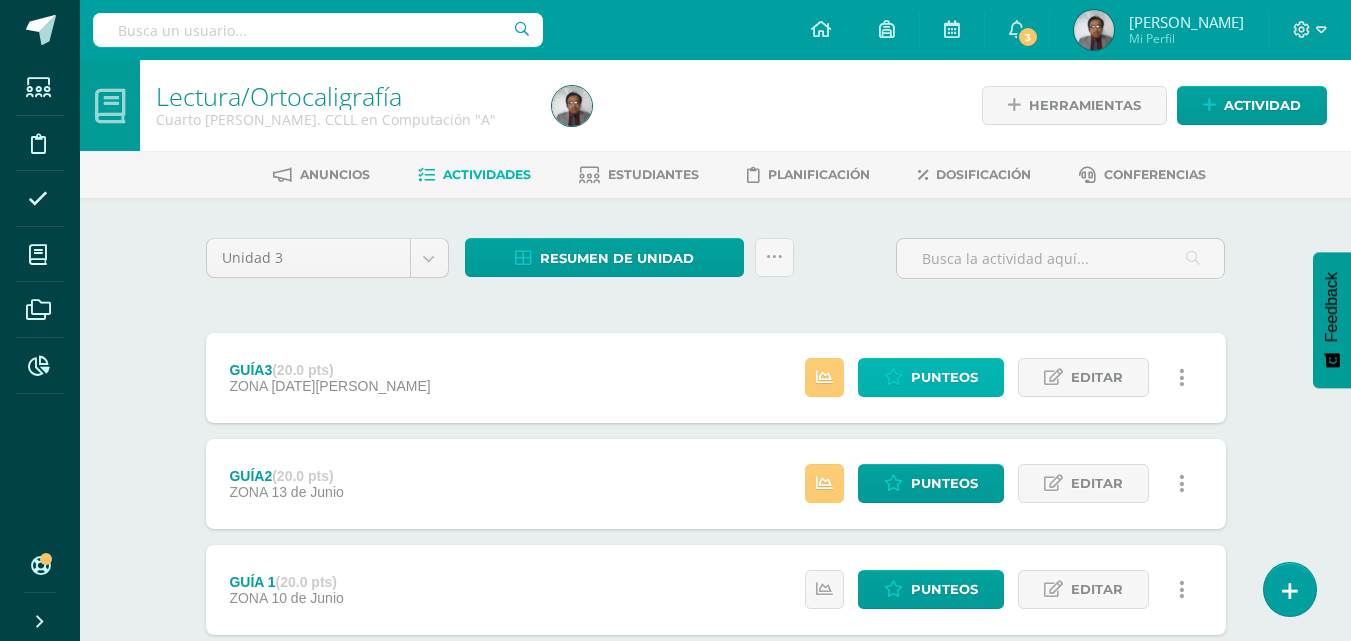 click on "Punteos" at bounding box center (944, 377) 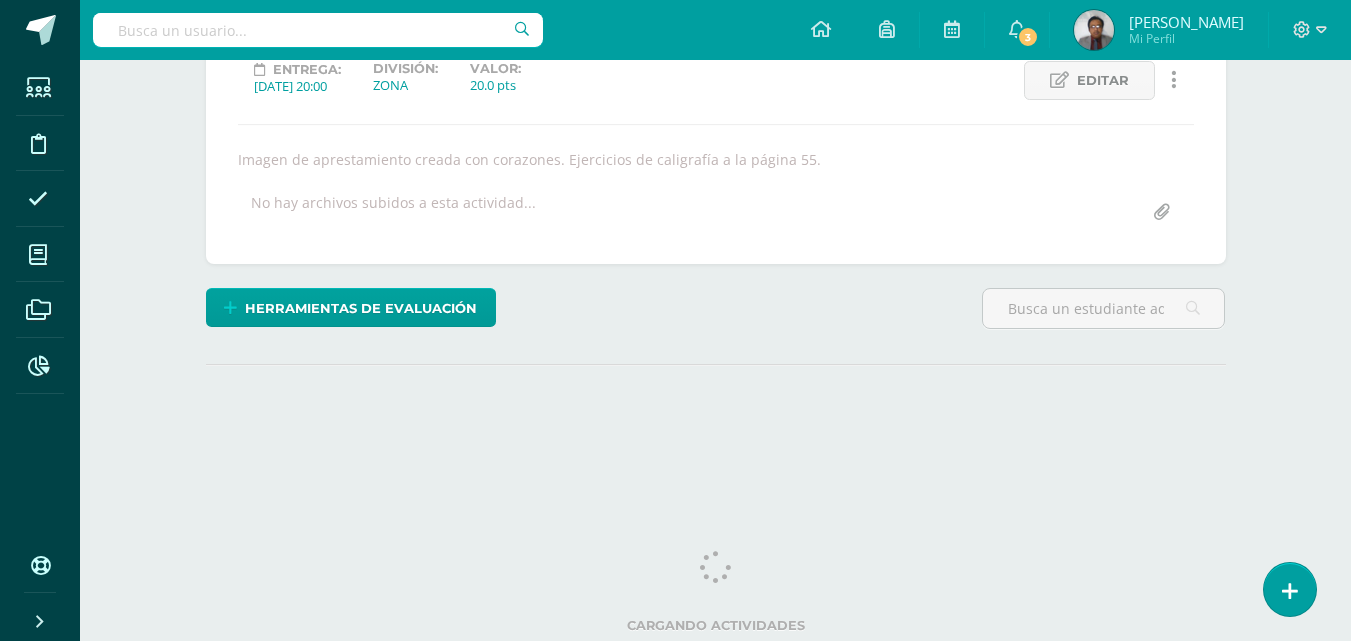 scroll, scrollTop: 0, scrollLeft: 0, axis: both 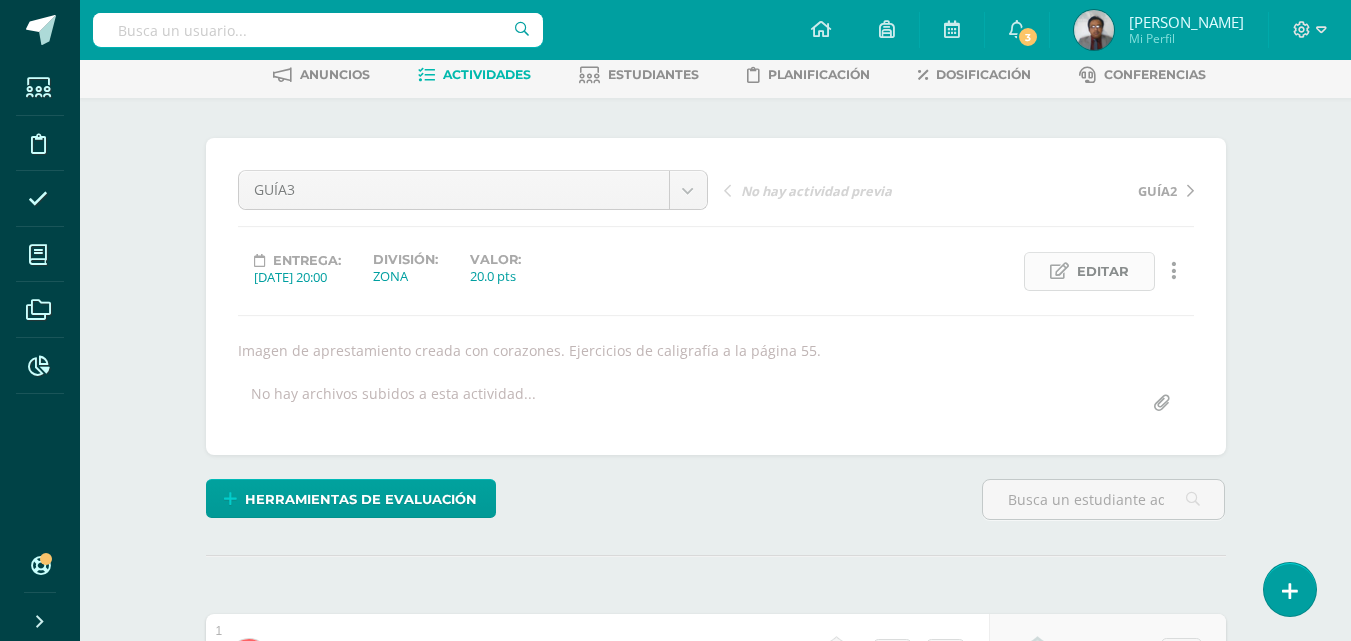 click on "Editar" at bounding box center (1103, 271) 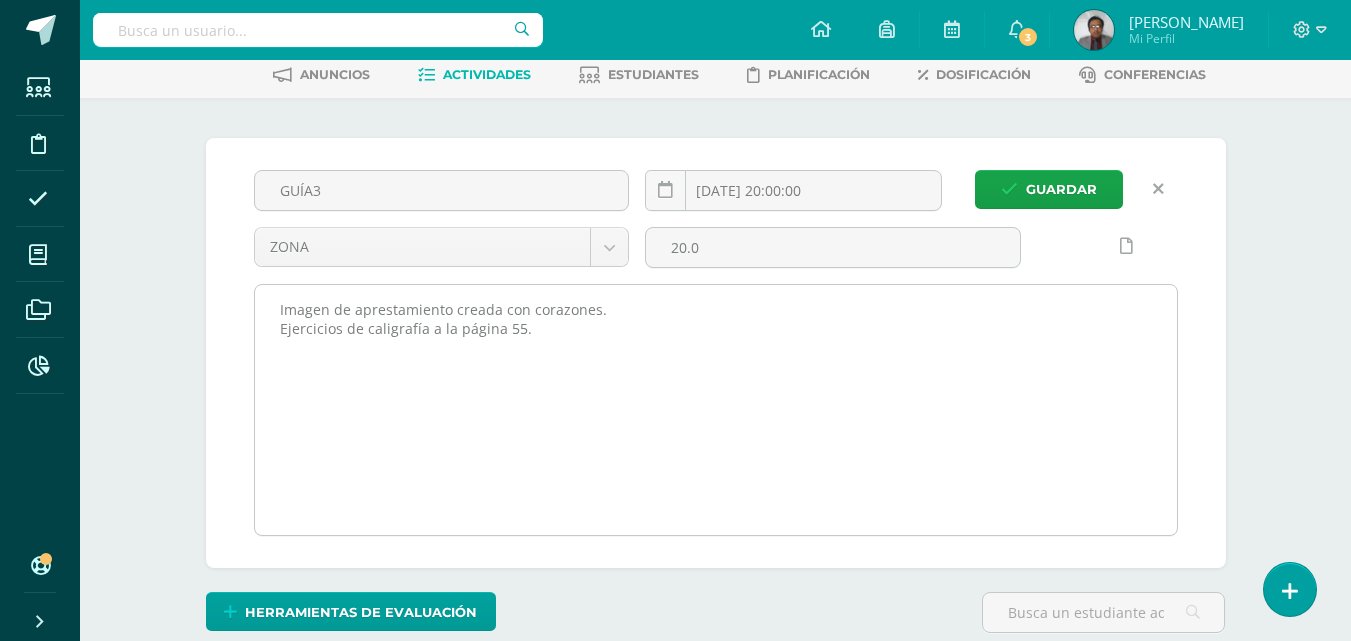 click on "Imagen de aprestamiento creada con corazones.
Ejercicios de caligrafía a la página 55." at bounding box center [716, 410] 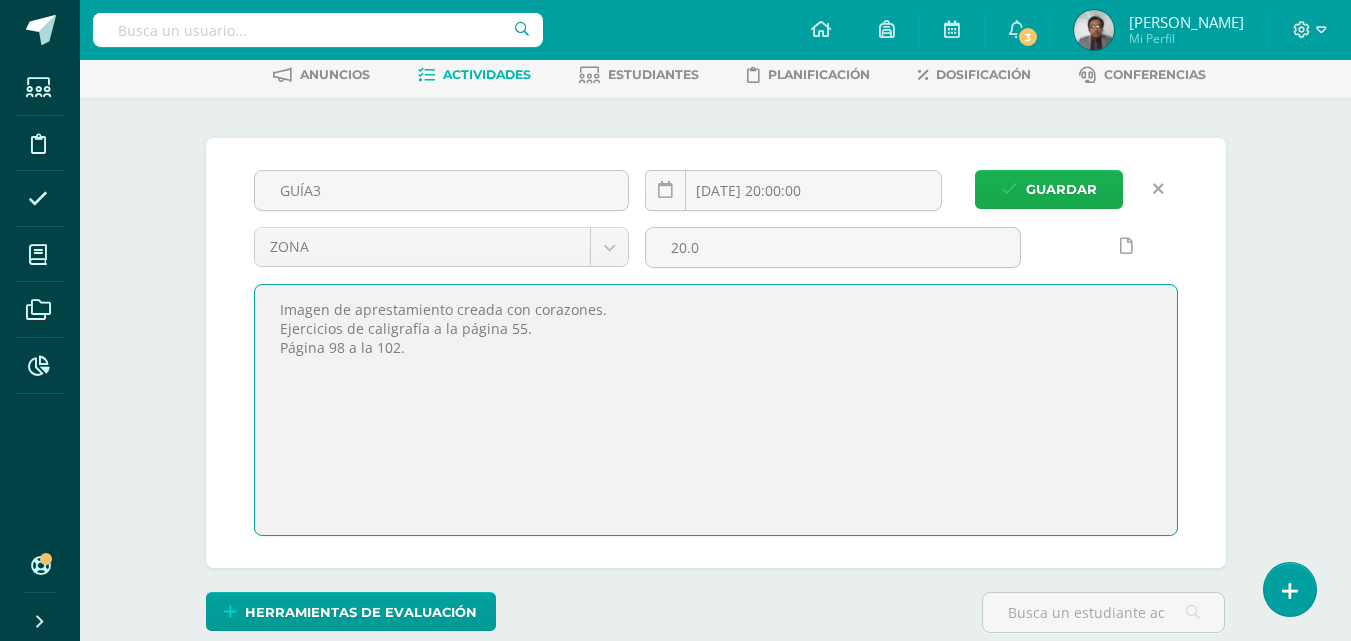 type on "Imagen de aprestamiento creada con corazones.
Ejercicios de caligrafía a la página 55.
Página 98 a la 102." 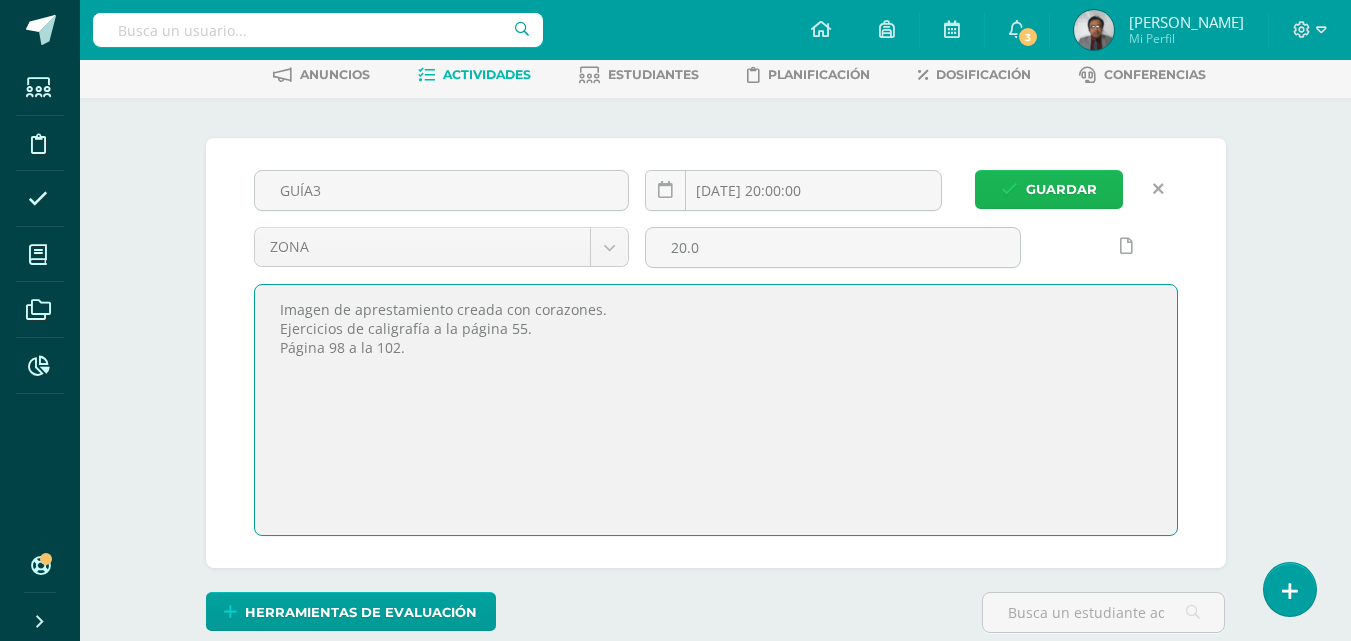 click on "Guardar" at bounding box center (1061, 189) 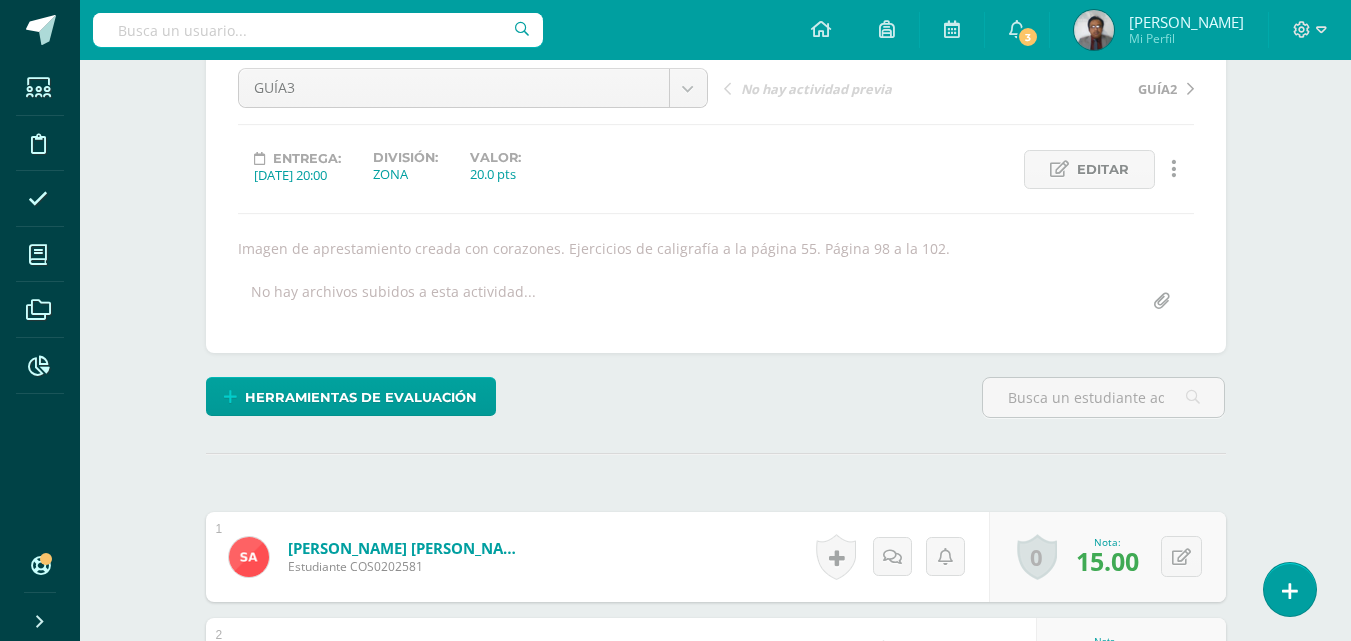 scroll, scrollTop: 203, scrollLeft: 0, axis: vertical 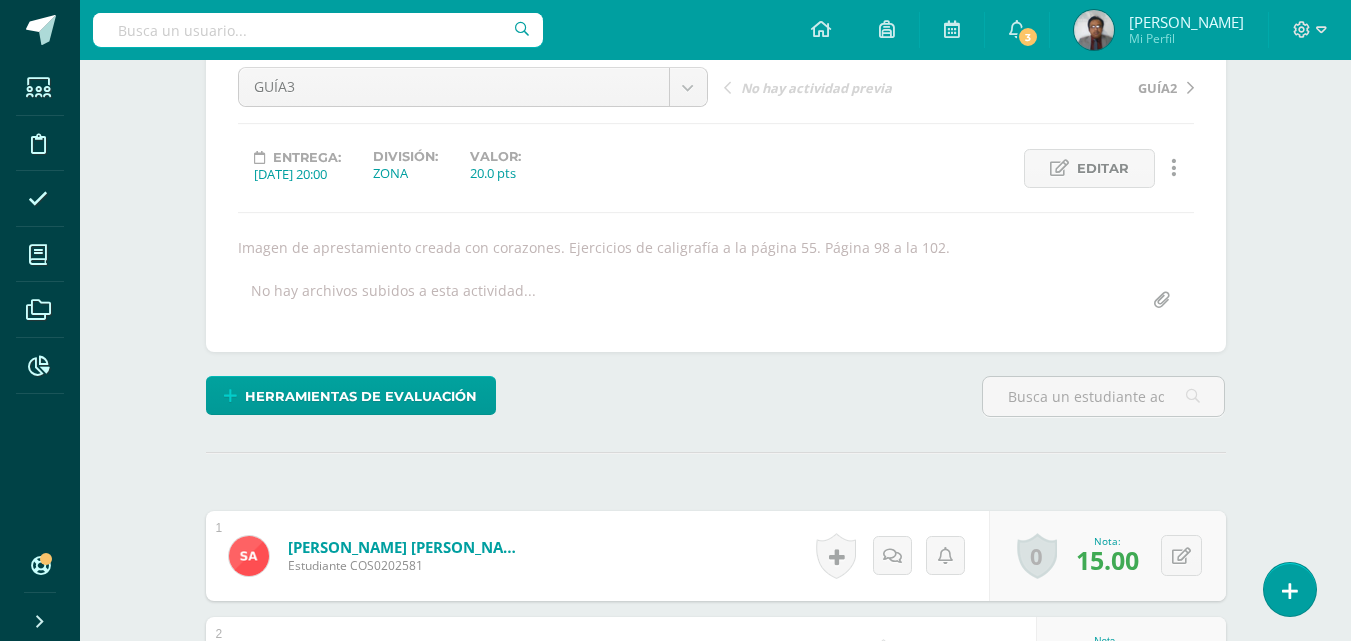 click on "Herramientas de evaluación  Lista de cotejo
Escala de valoración
Puntos Extra
Sustitución de nota" at bounding box center [716, 404] 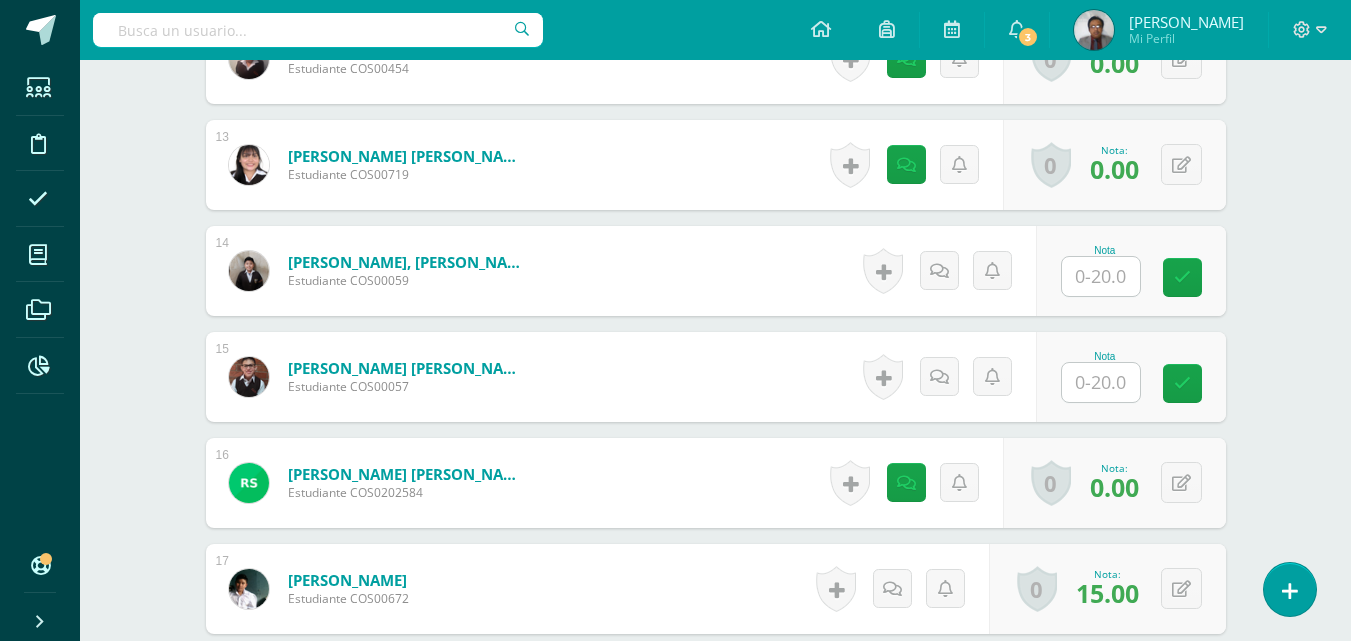 scroll, scrollTop: 2003, scrollLeft: 0, axis: vertical 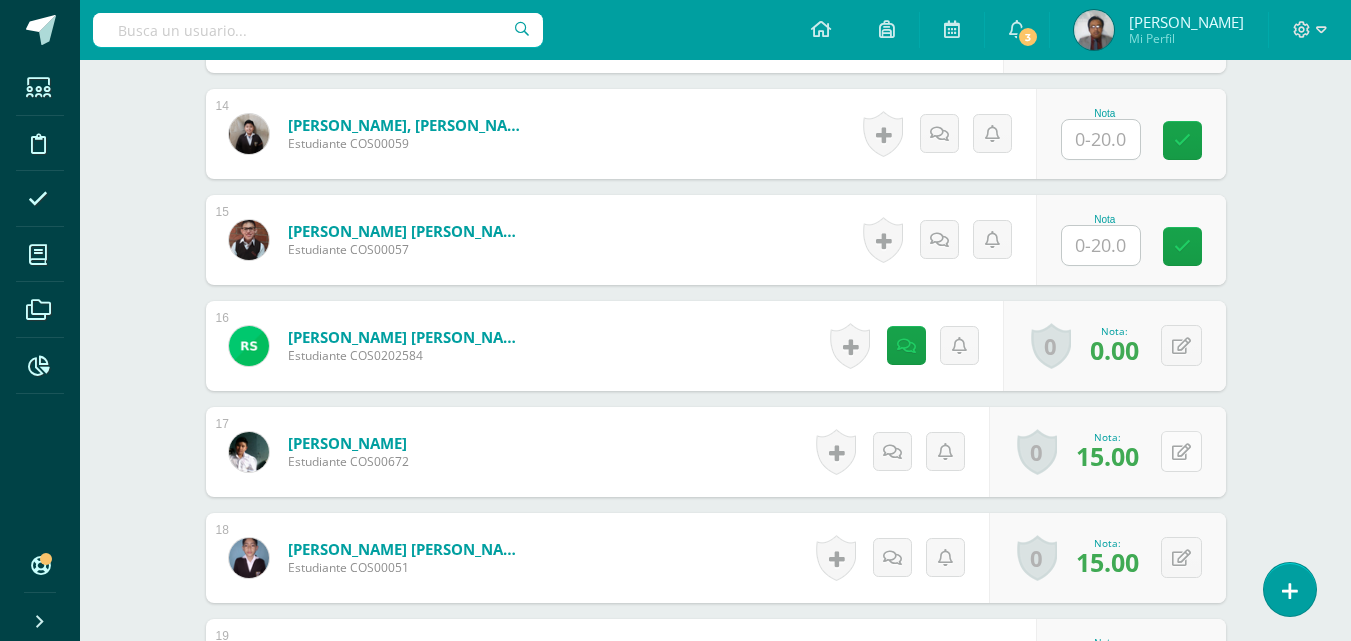 click at bounding box center (1181, 452) 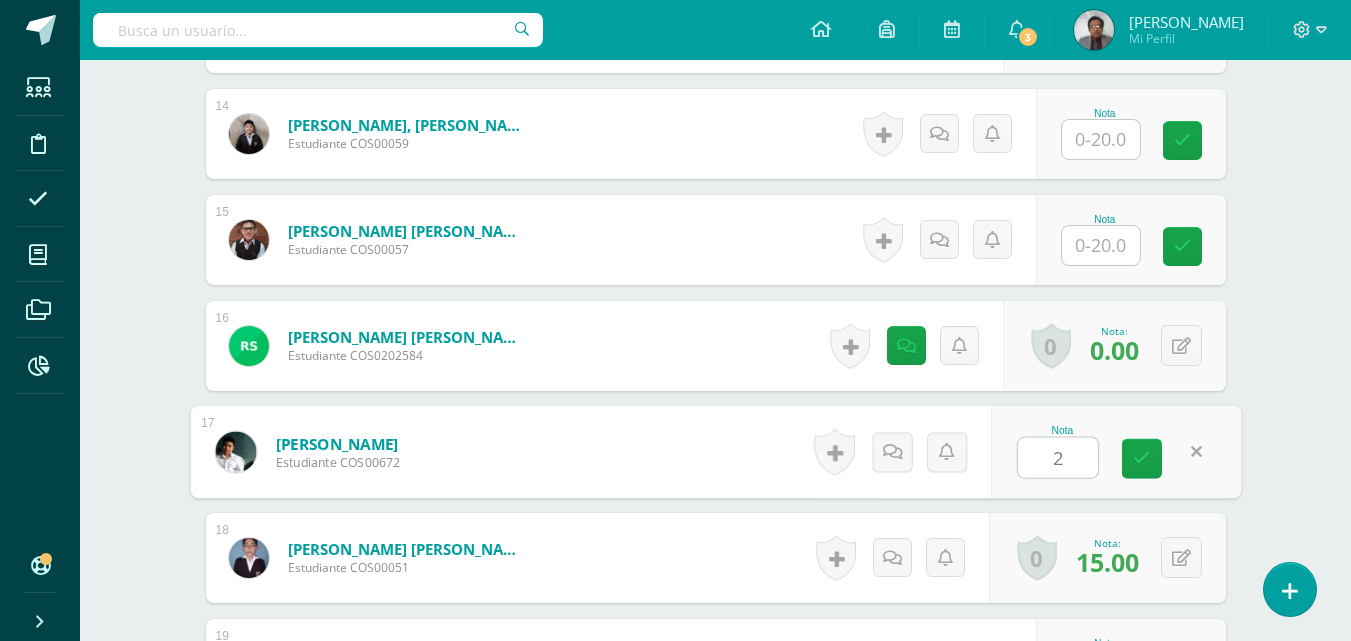 type on "20" 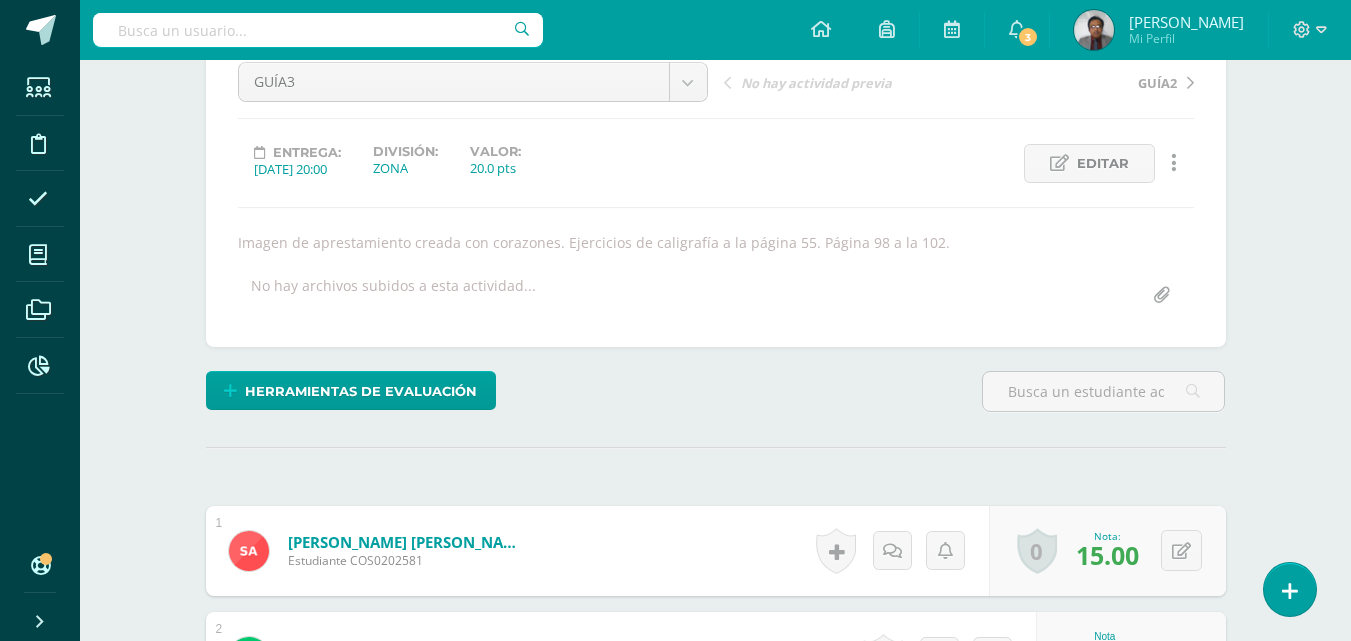scroll, scrollTop: 303, scrollLeft: 0, axis: vertical 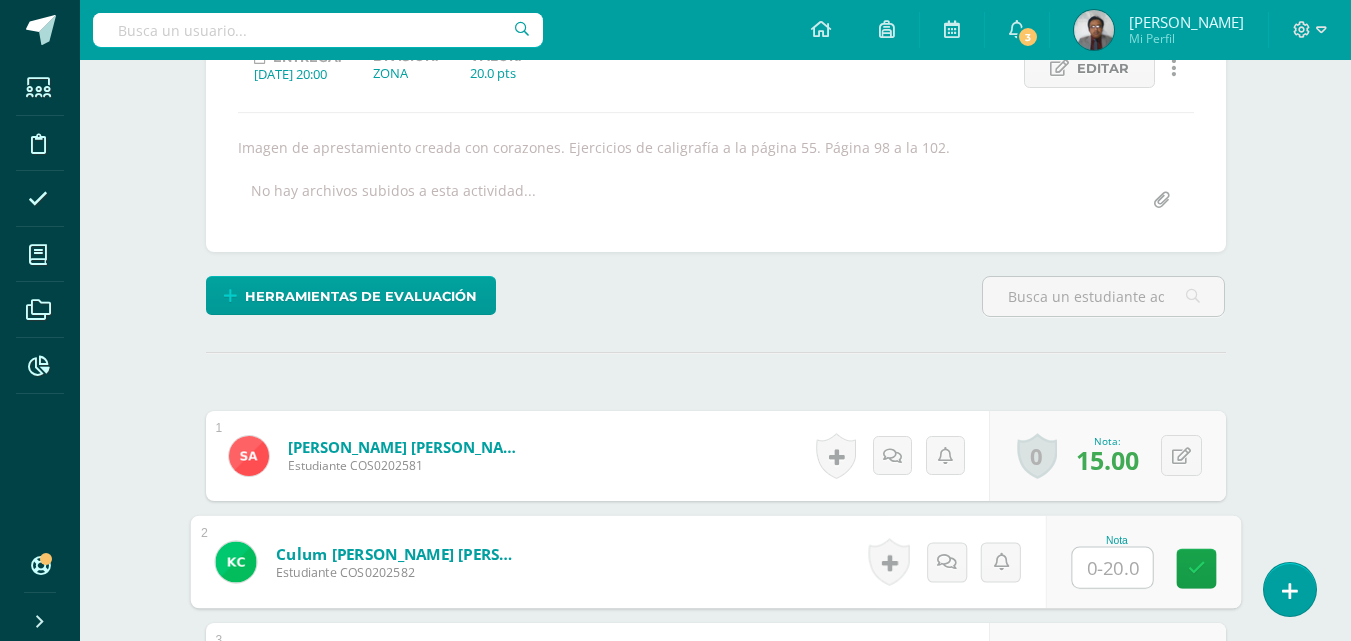 click at bounding box center (1112, 568) 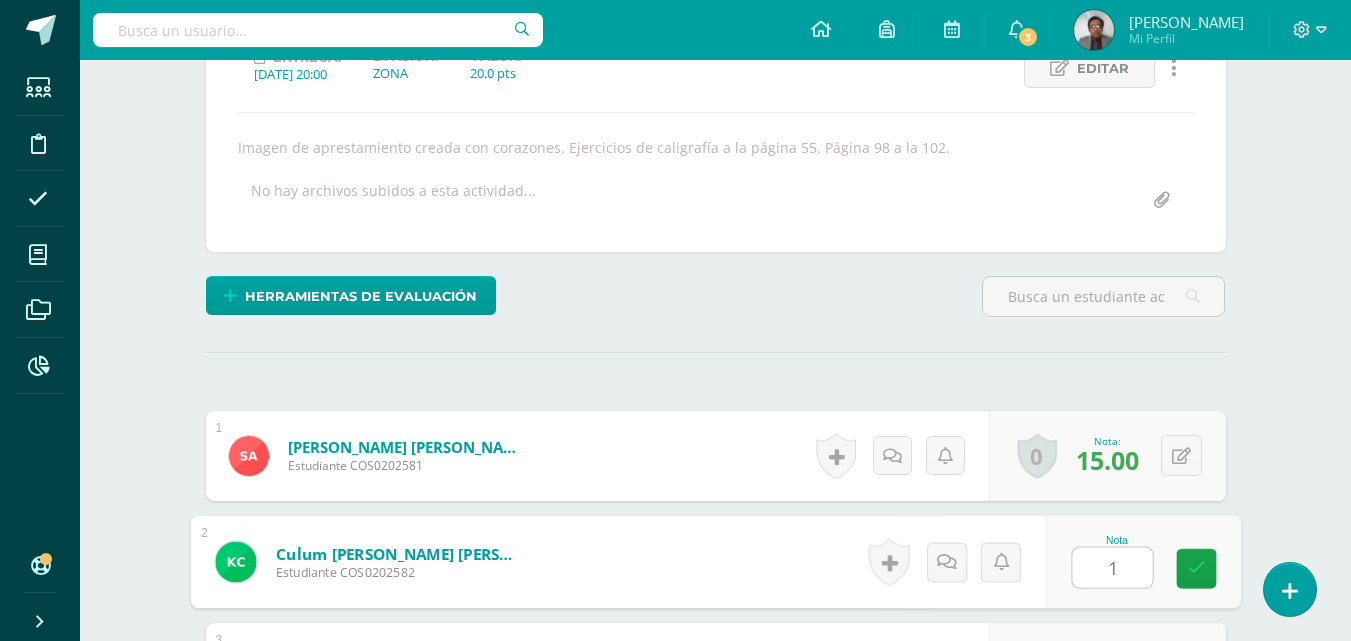 type on "15" 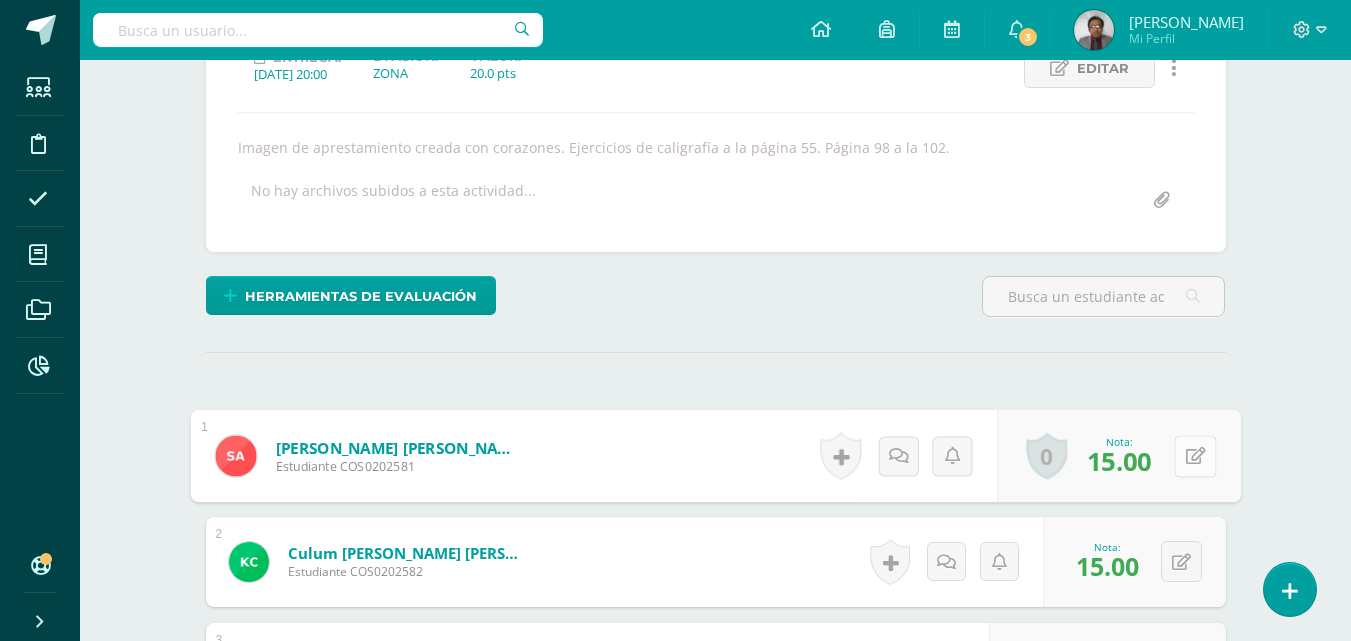 click at bounding box center [1195, 455] 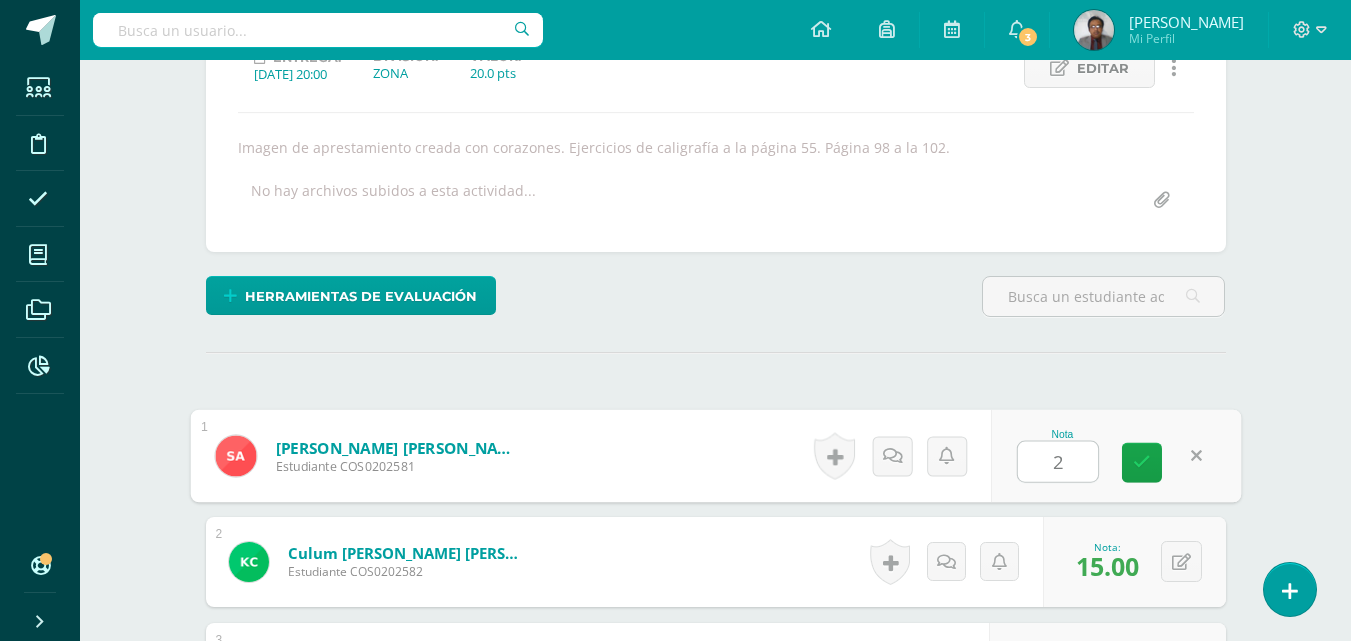 type on "20" 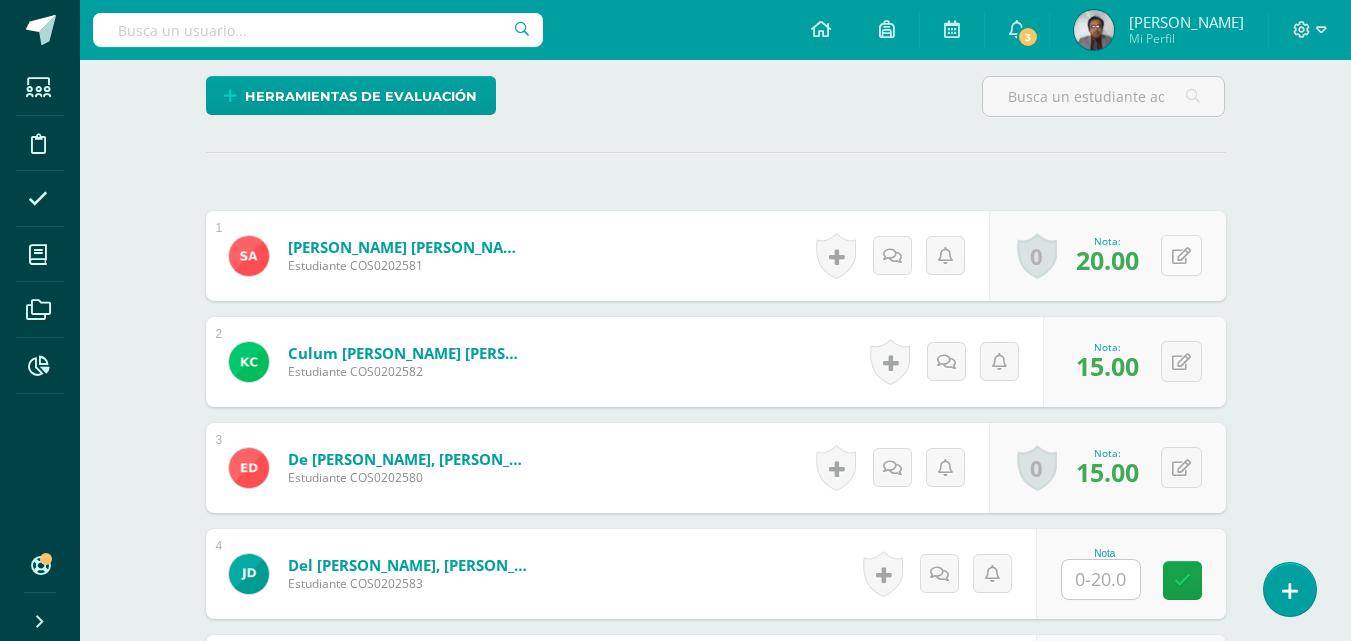 scroll, scrollTop: 603, scrollLeft: 0, axis: vertical 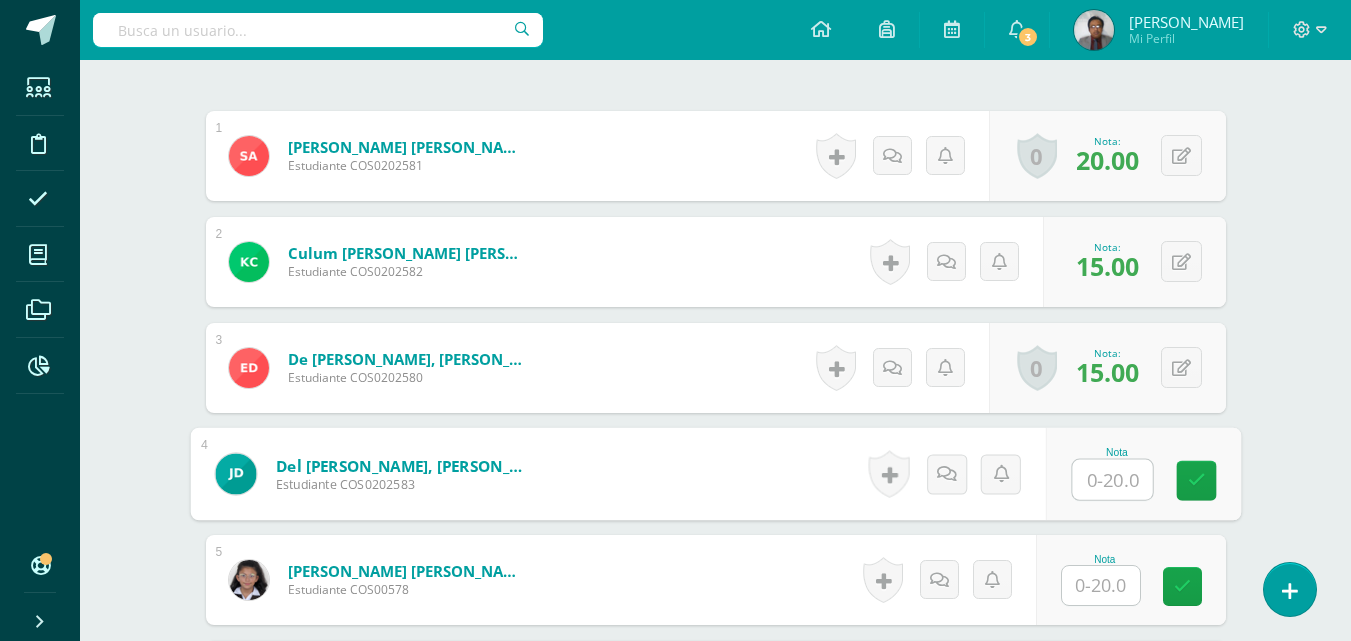 click at bounding box center (1112, 480) 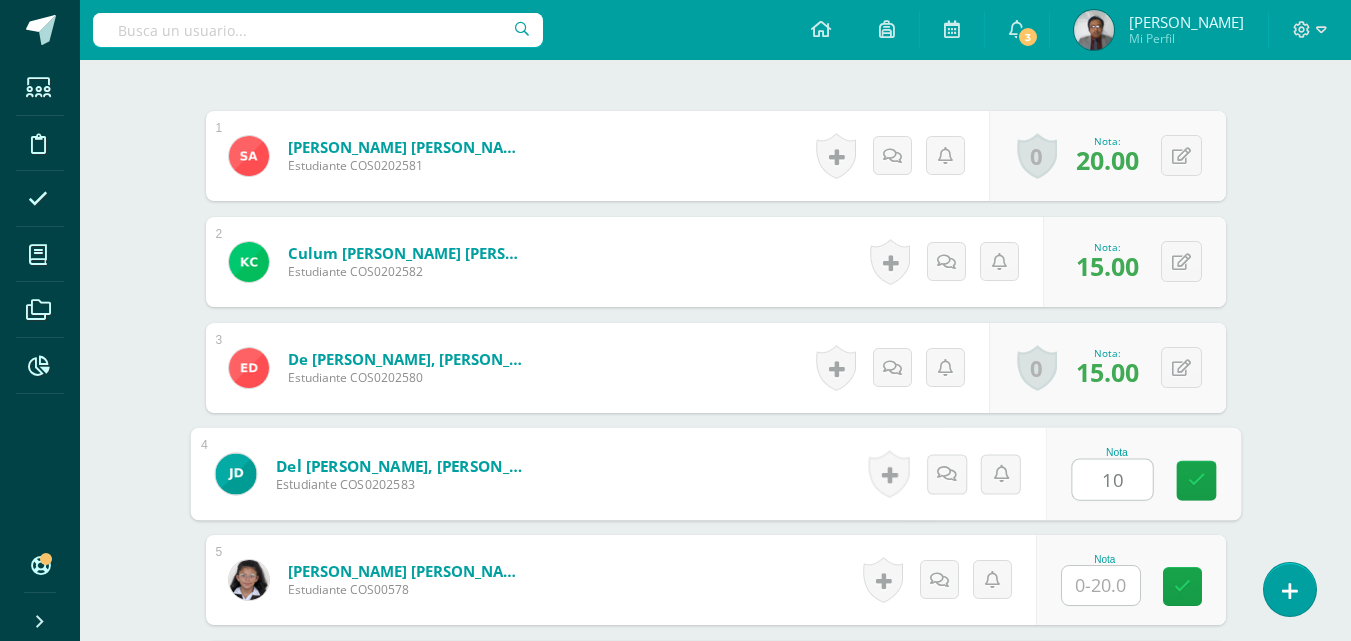 type on "10" 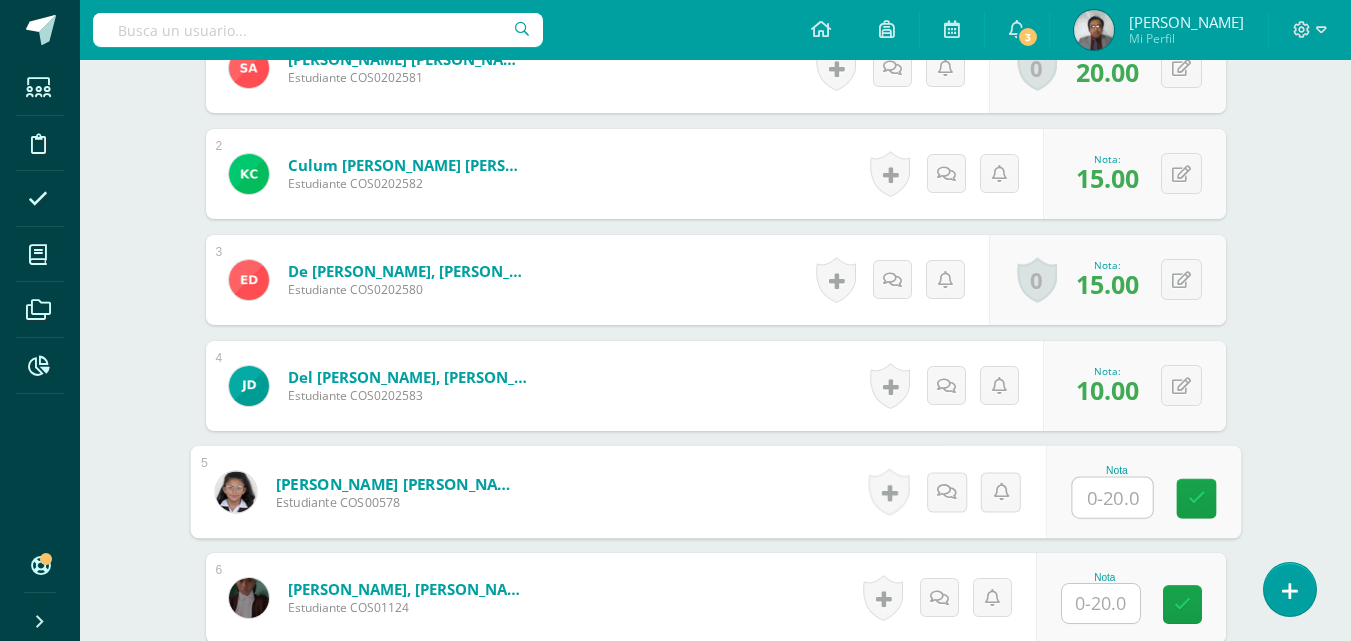 scroll, scrollTop: 703, scrollLeft: 0, axis: vertical 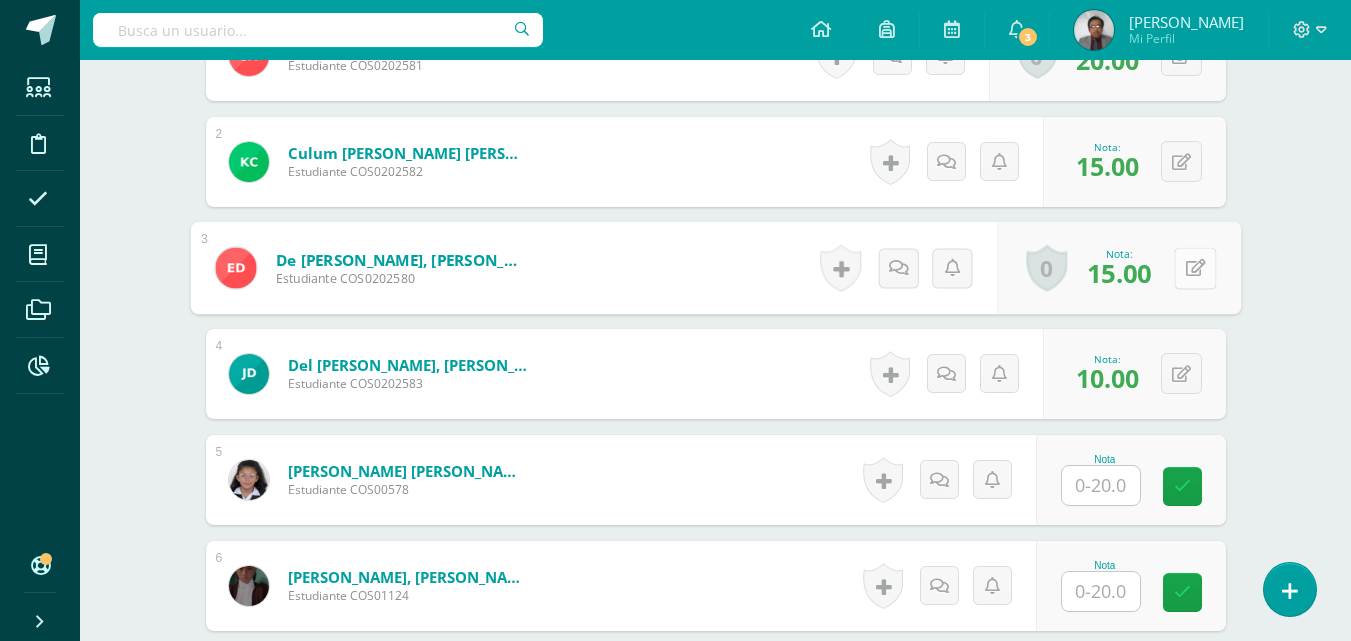 click at bounding box center [1195, 267] 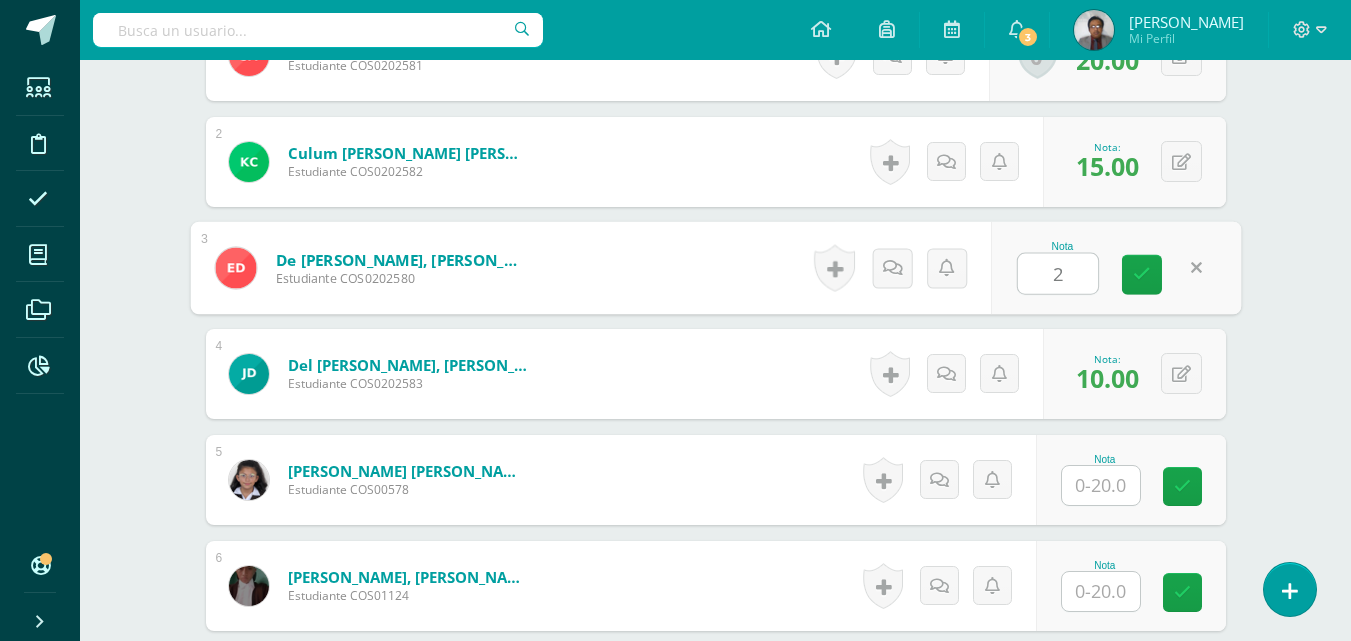 type on "20" 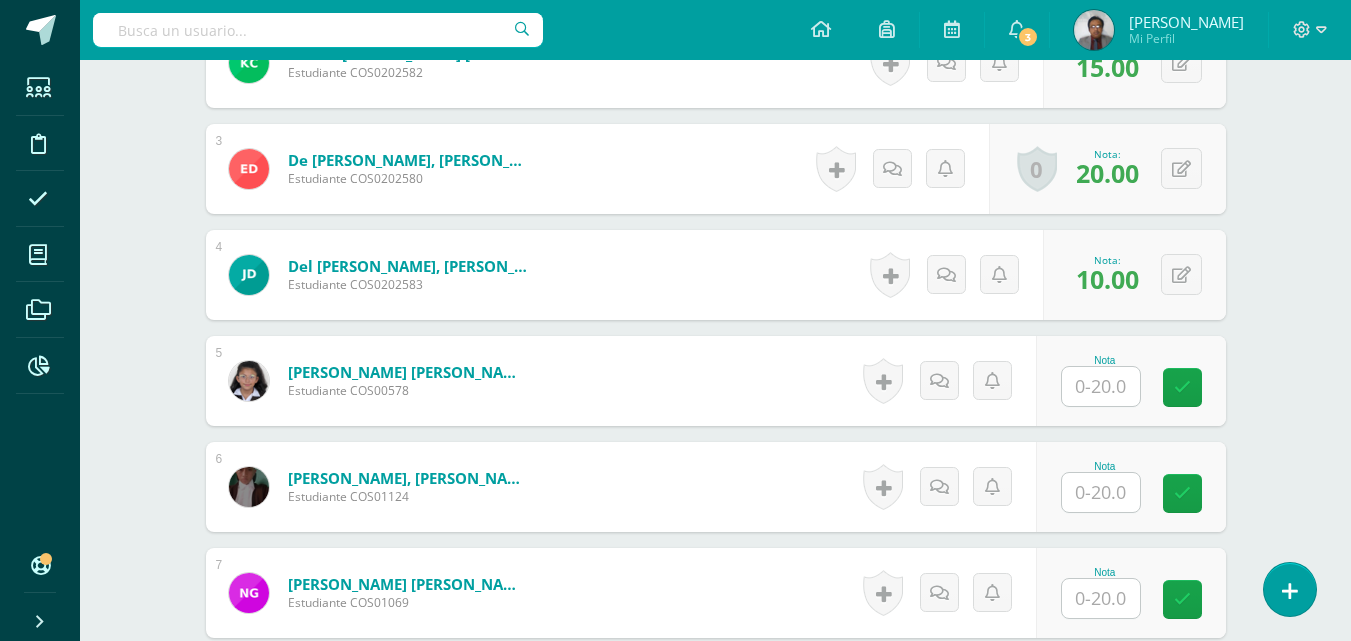 scroll, scrollTop: 803, scrollLeft: 0, axis: vertical 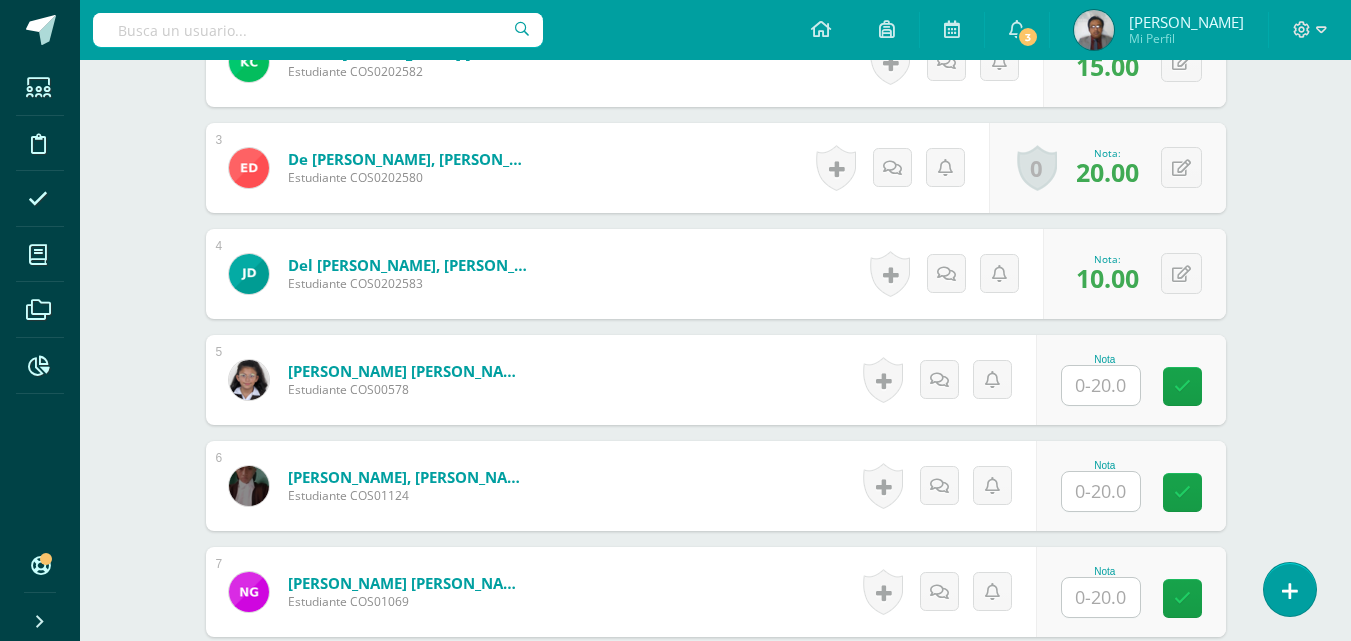 click at bounding box center [1101, 385] 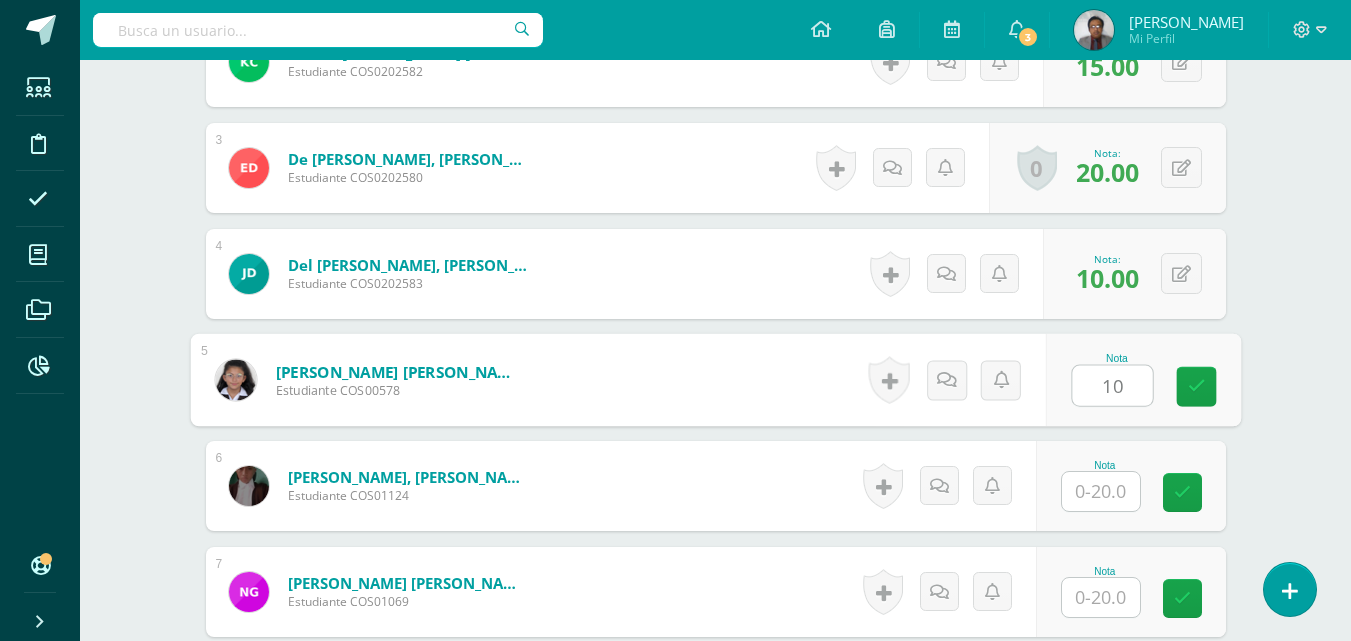 type on "10" 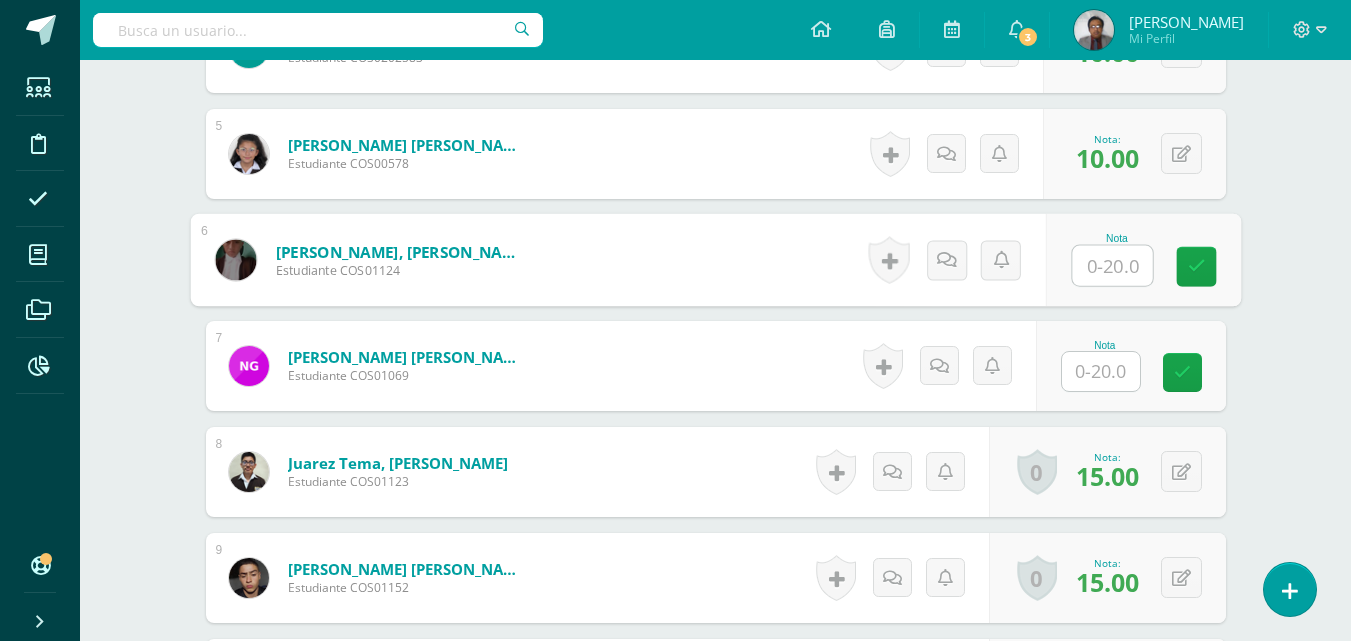 scroll, scrollTop: 1103, scrollLeft: 0, axis: vertical 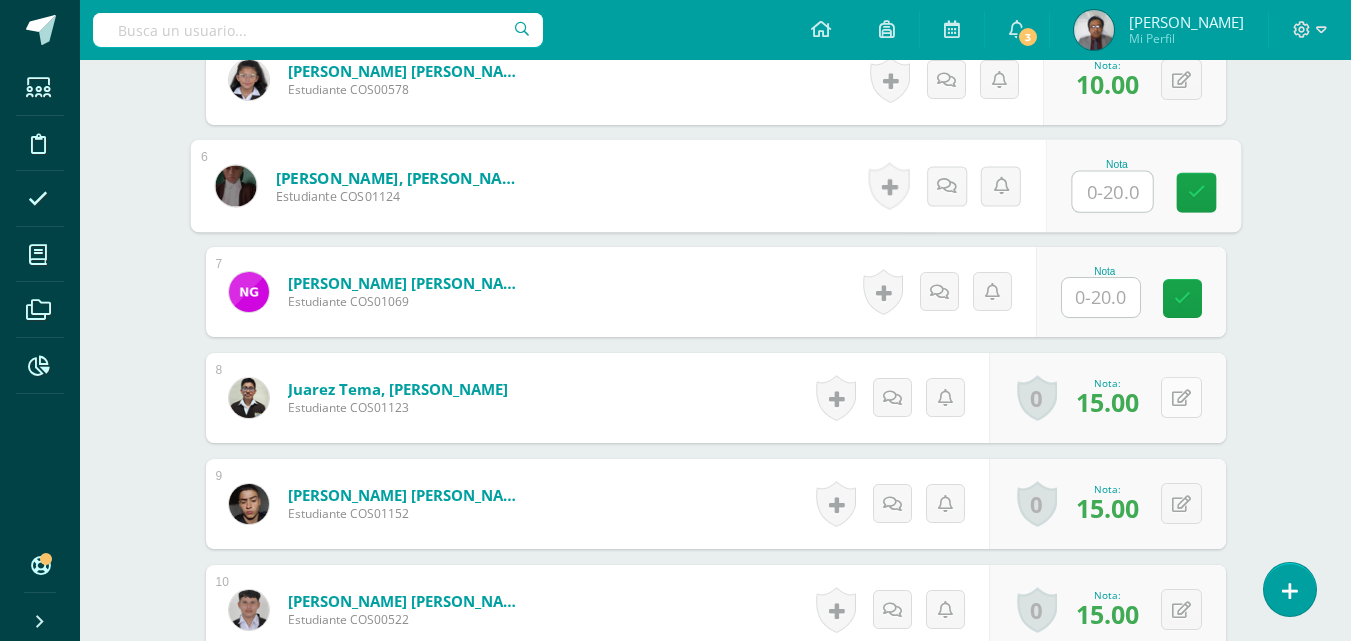 click at bounding box center [1181, 398] 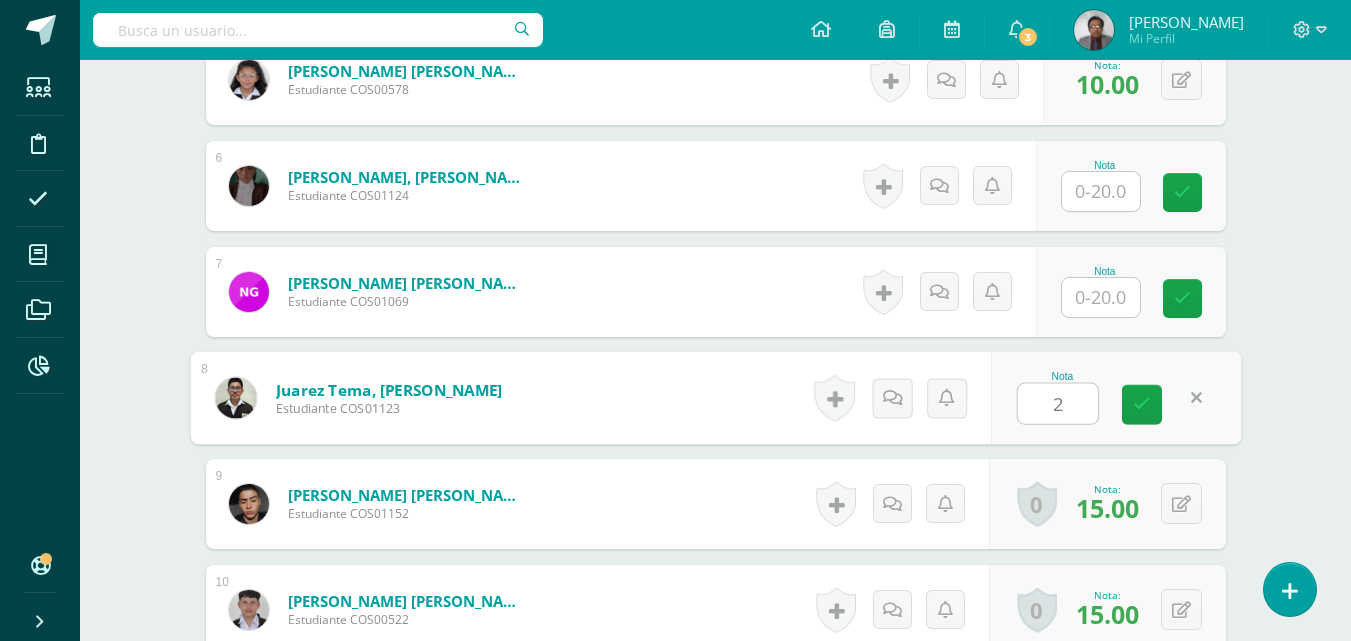 type on "20" 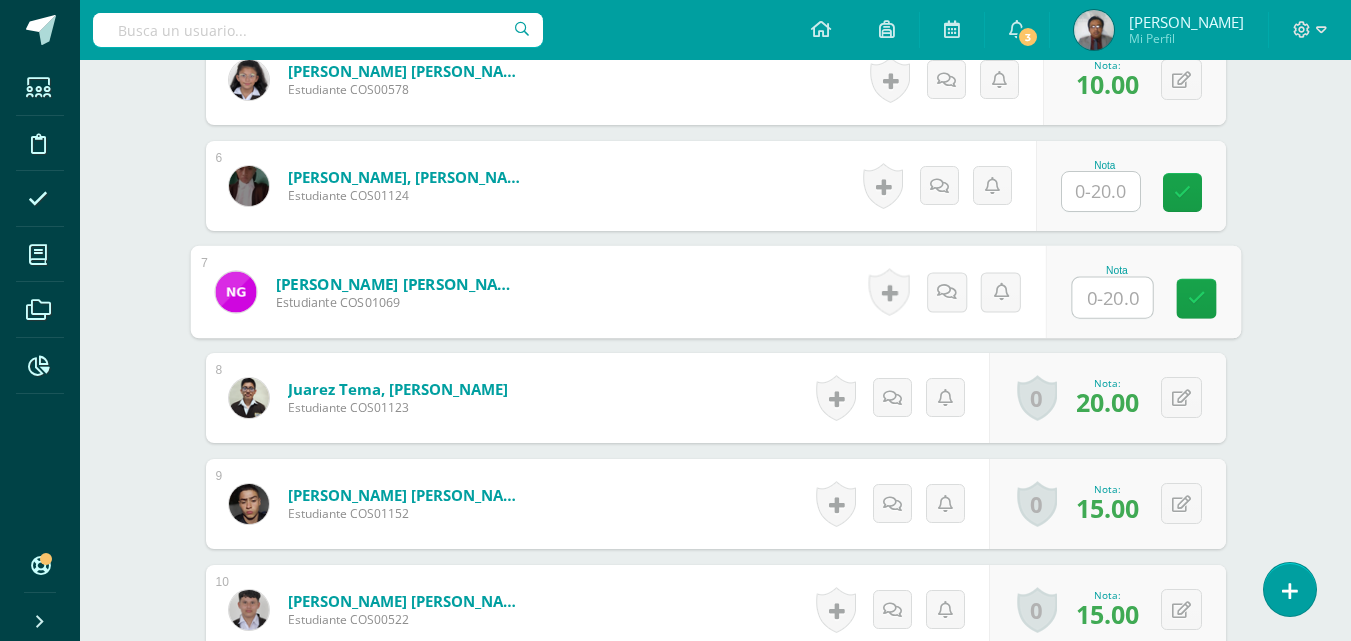 click at bounding box center (1112, 298) 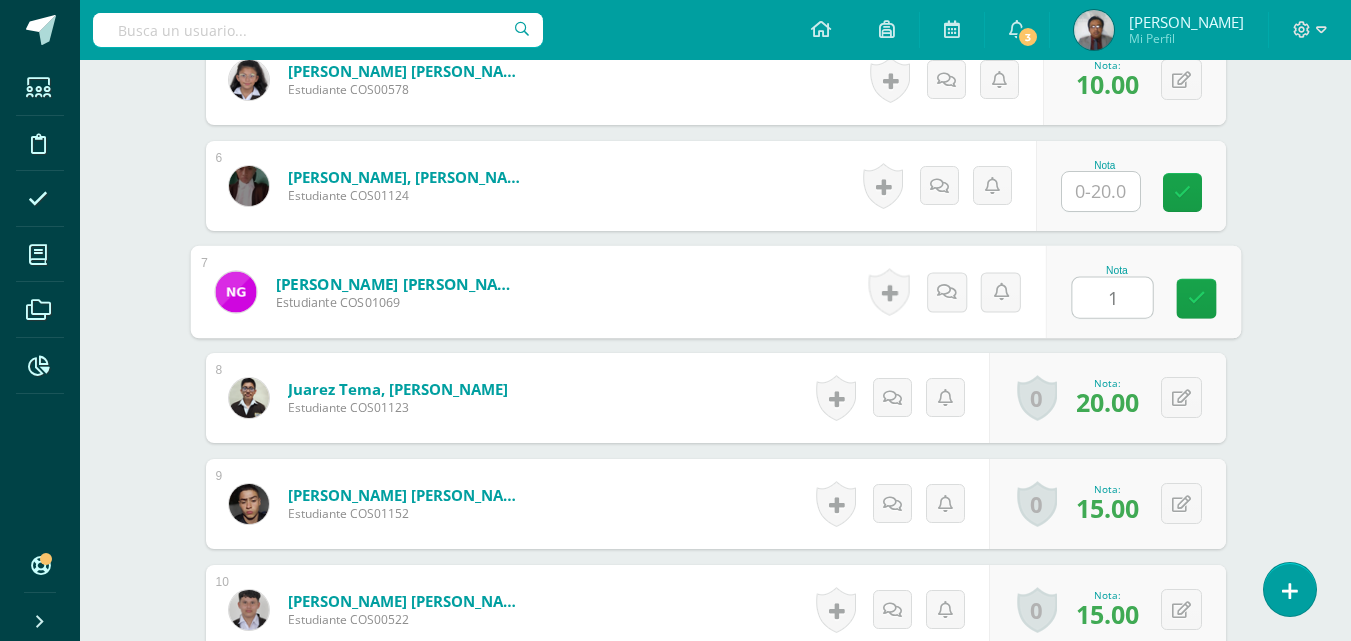 type on "10" 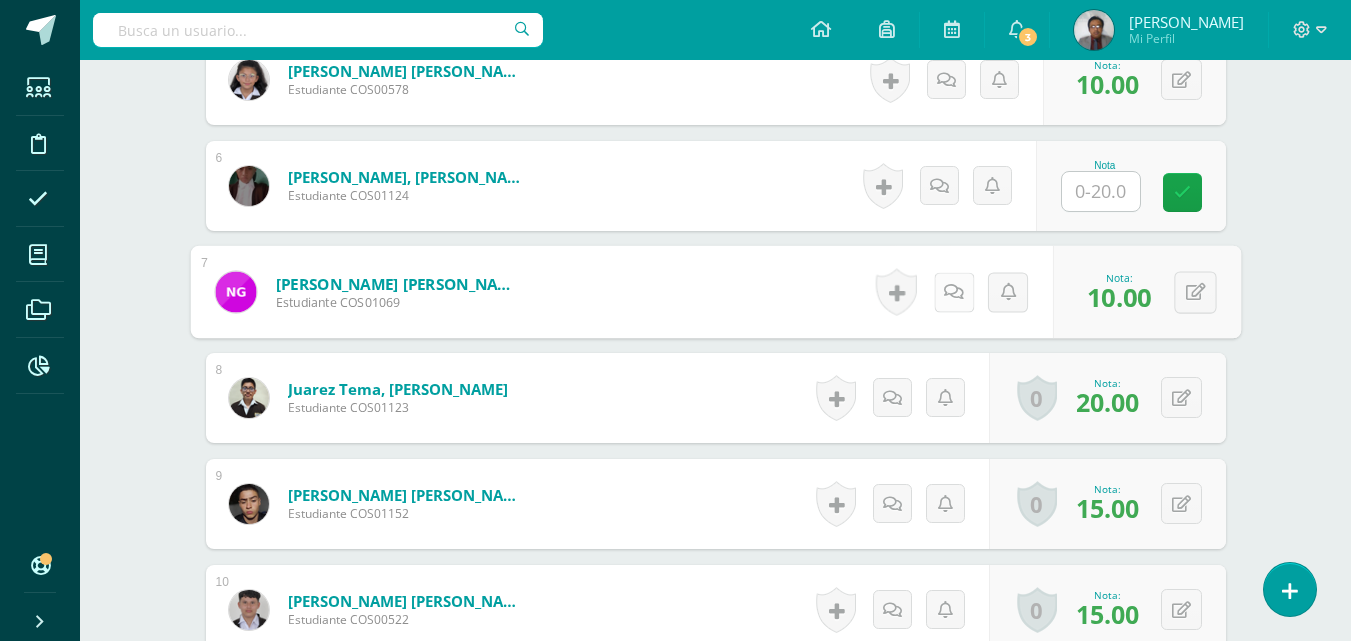 click at bounding box center (954, 291) 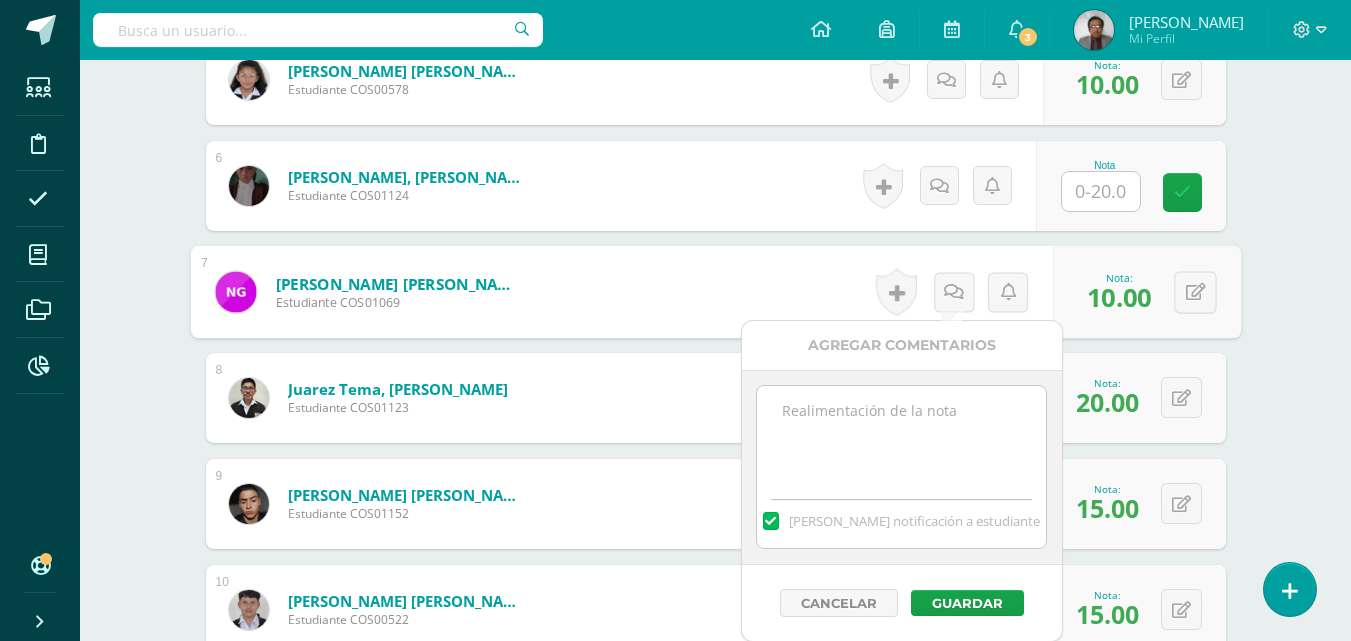 click at bounding box center [901, 436] 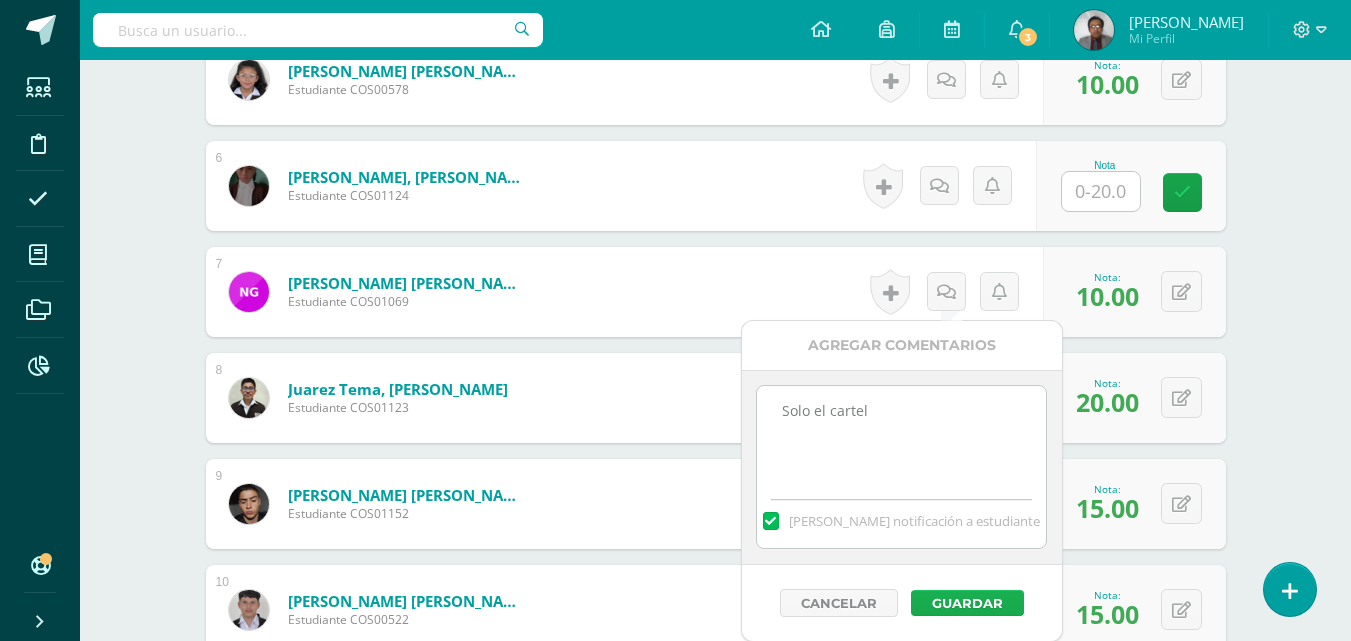 type on "Solo el cartel" 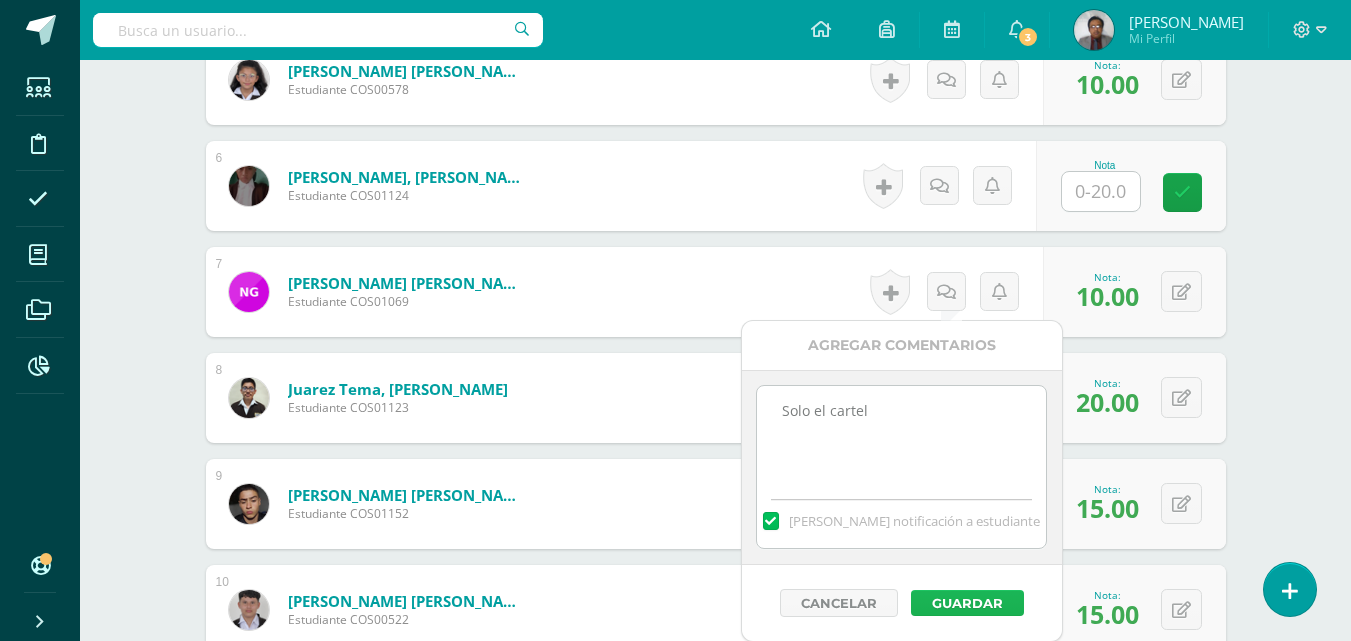 click on "Guardar" at bounding box center [967, 603] 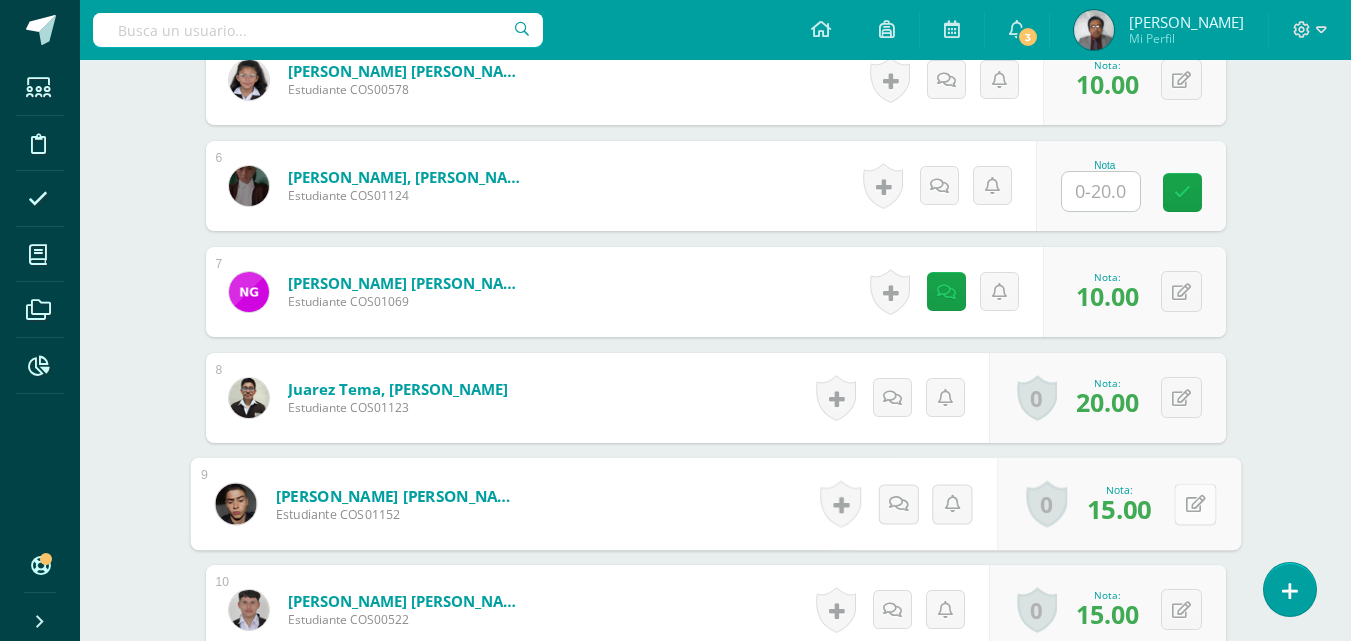 click at bounding box center [1195, 503] 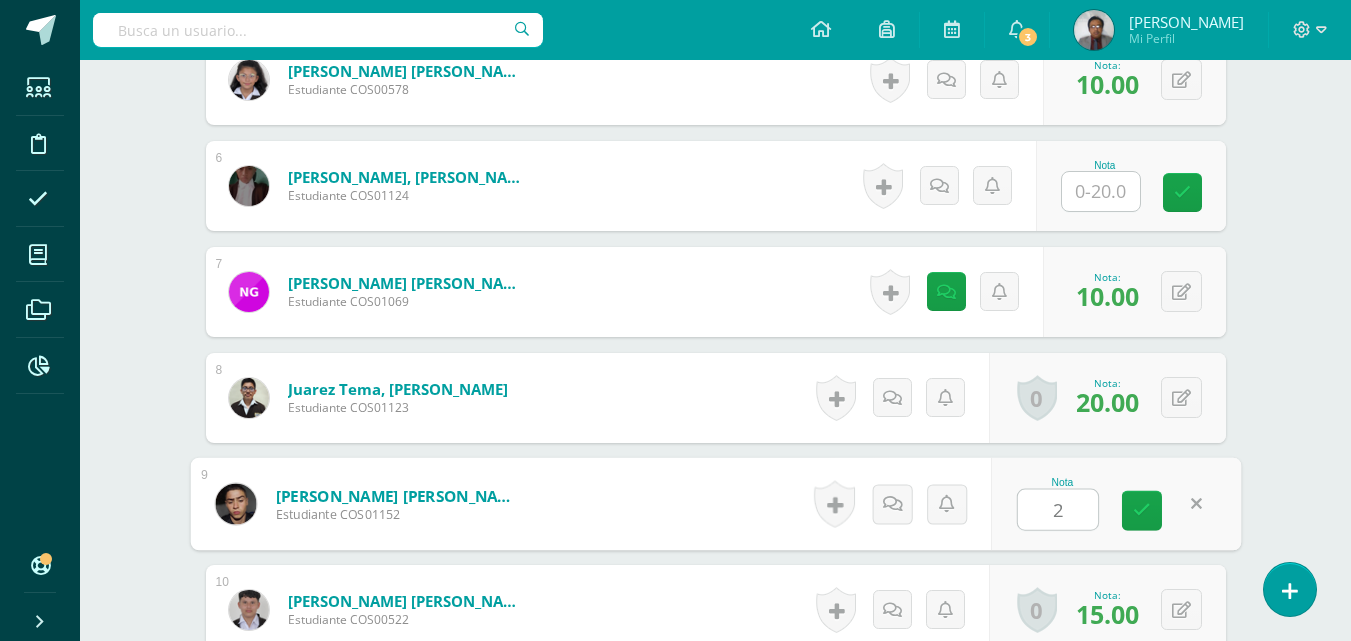 type on "20" 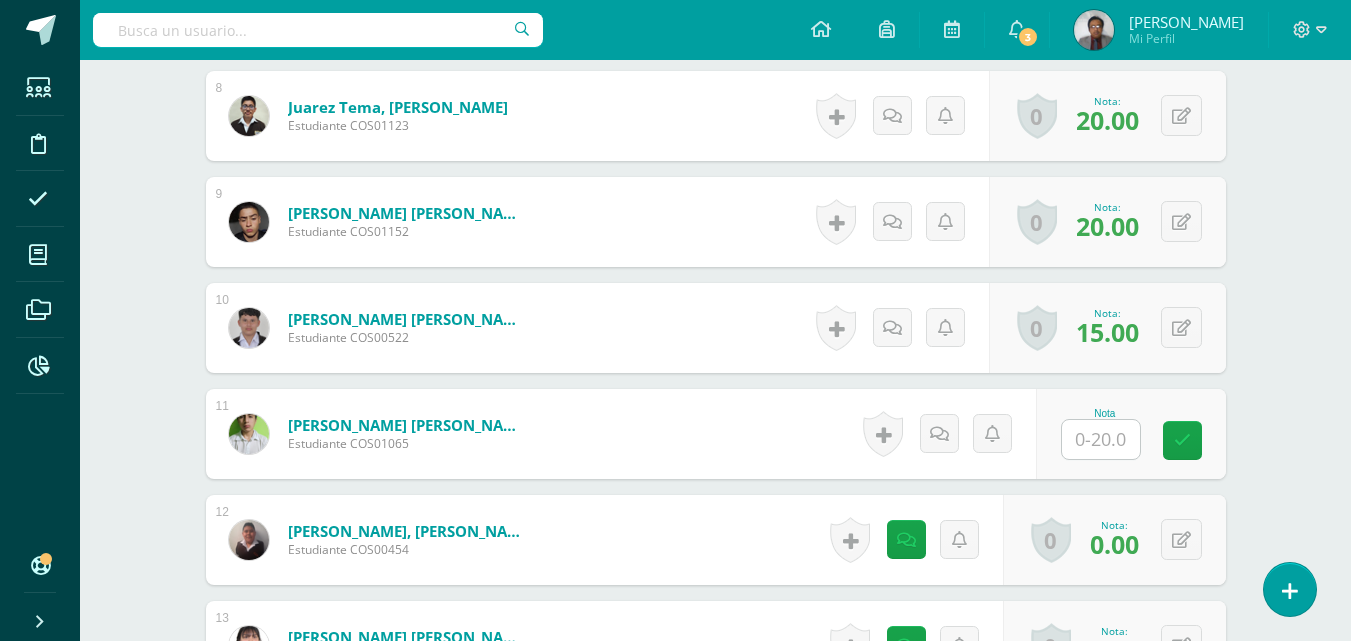 scroll, scrollTop: 1503, scrollLeft: 0, axis: vertical 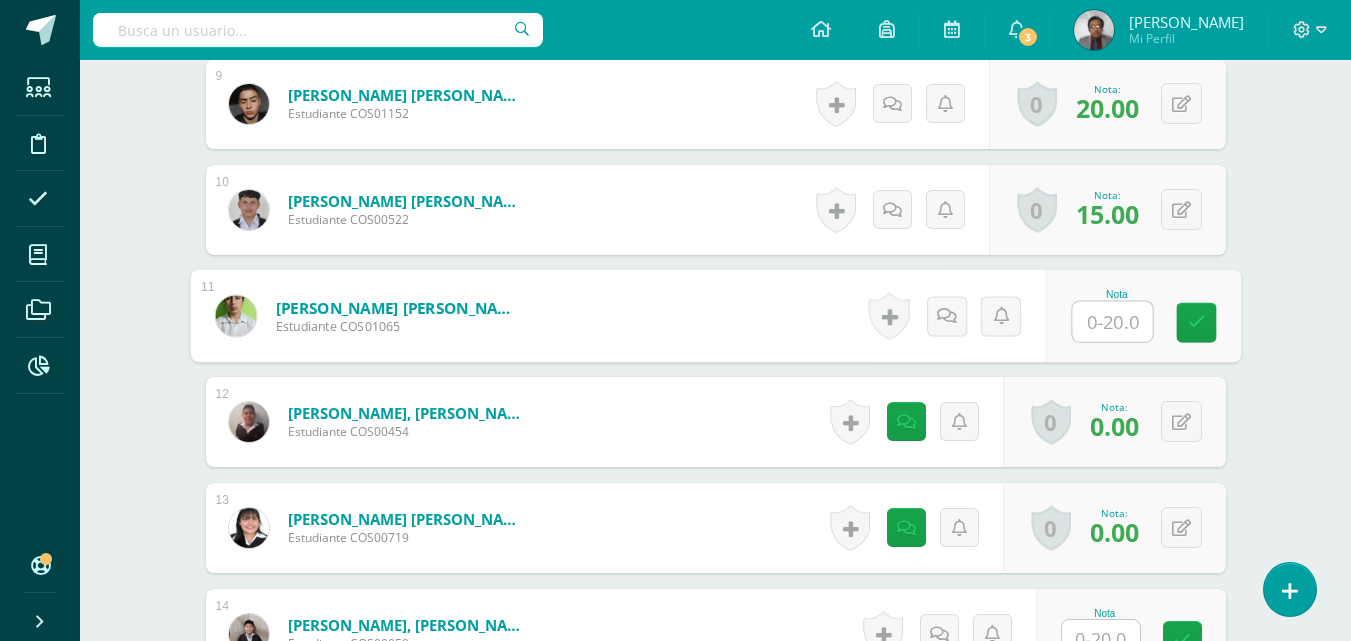 click at bounding box center (1112, 322) 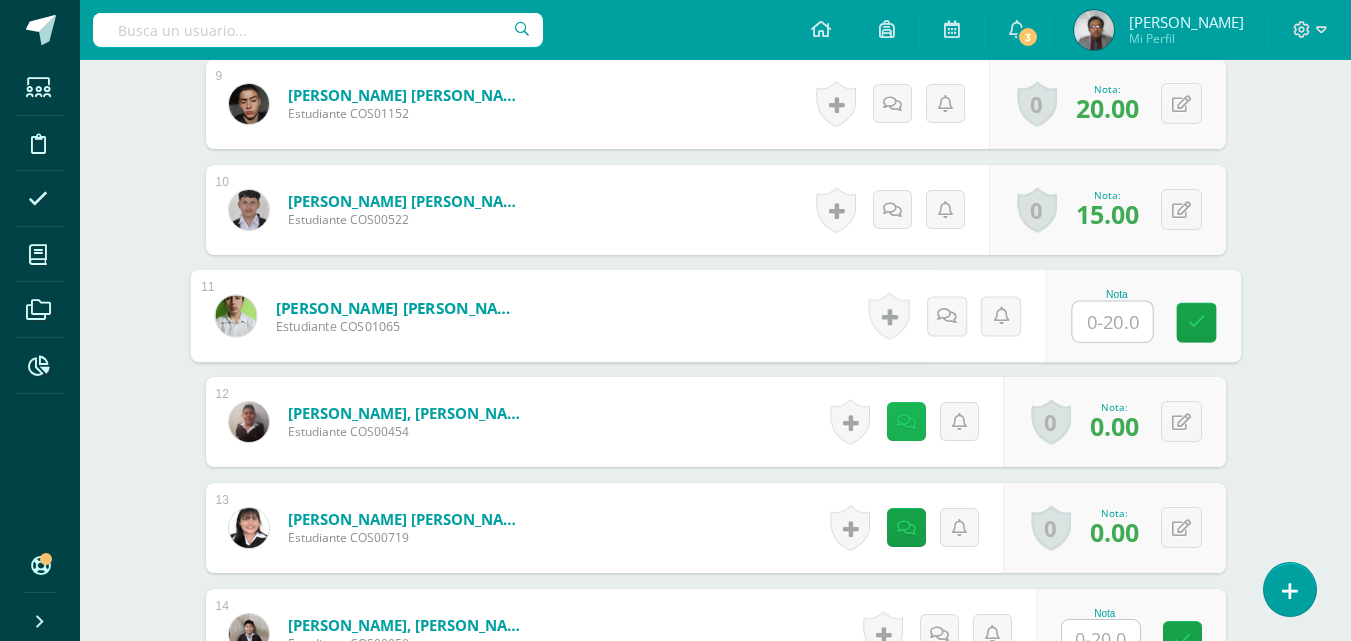 click at bounding box center (906, 422) 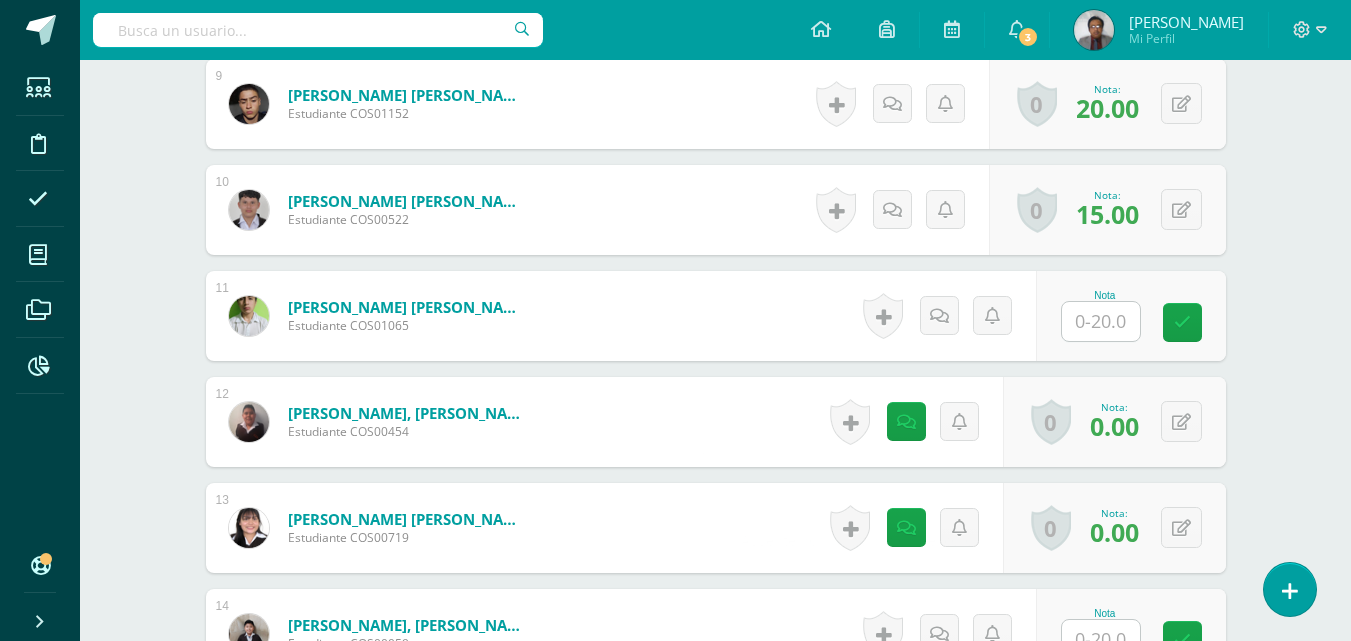 click on "Lectura/Ortocaligrafía
Cuarto Bach. CCLL en Computación "A"
Herramientas
Detalle de asistencias
Actividad
Anuncios
Actividades
Estudiantes
Planificación
Dosificación
Conferencias
¿Estás seguro que quieres  eliminar  esta actividad?
Esto borrará la actividad y cualquier nota que hayas registrado
permanentemente. Esta acción no se puede revertir. Cancelar Eliminar
Administración de escalas de valoración
escala de valoración
Aún no has creado una escala de valoración.
Cancelar Agregar nueva escala de valoración: Cancelar" at bounding box center [715, 50] 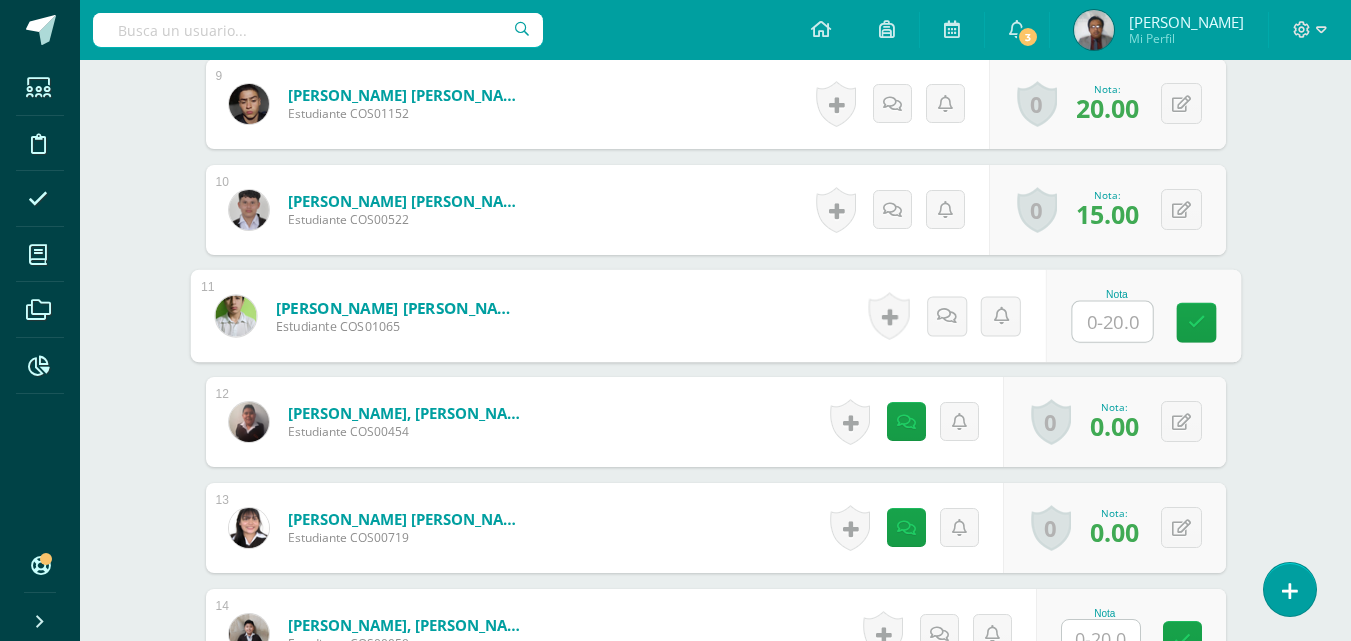 click at bounding box center [1112, 322] 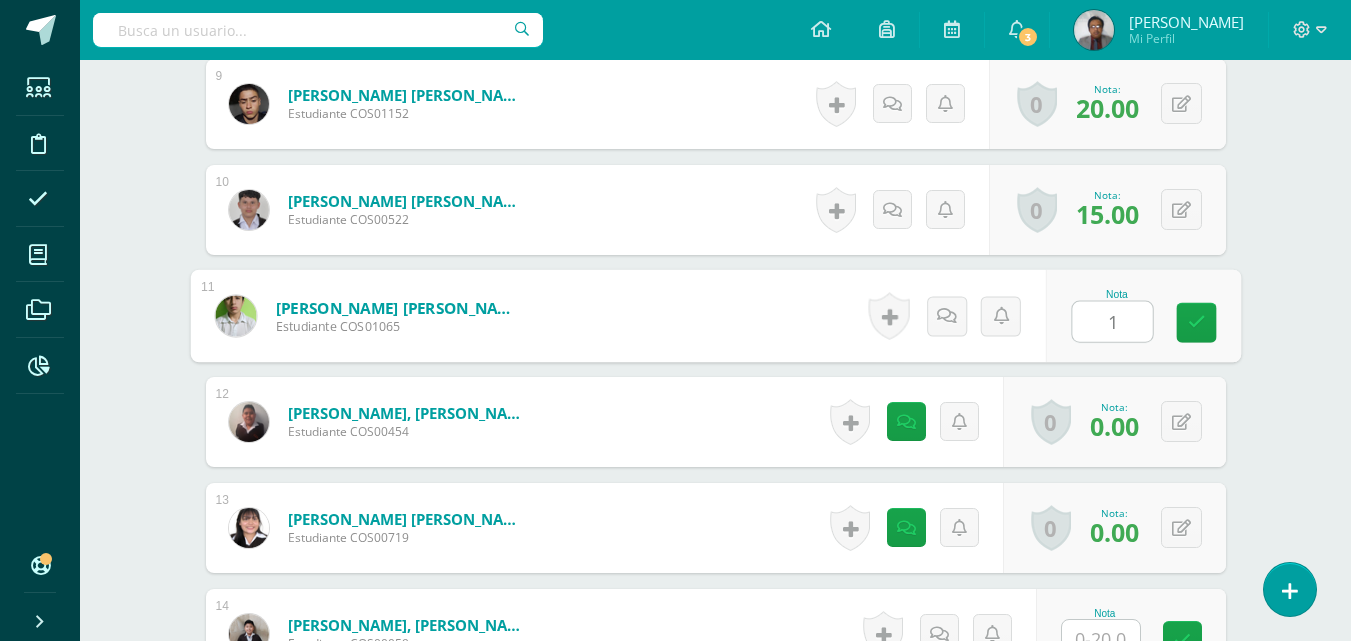 type on "10" 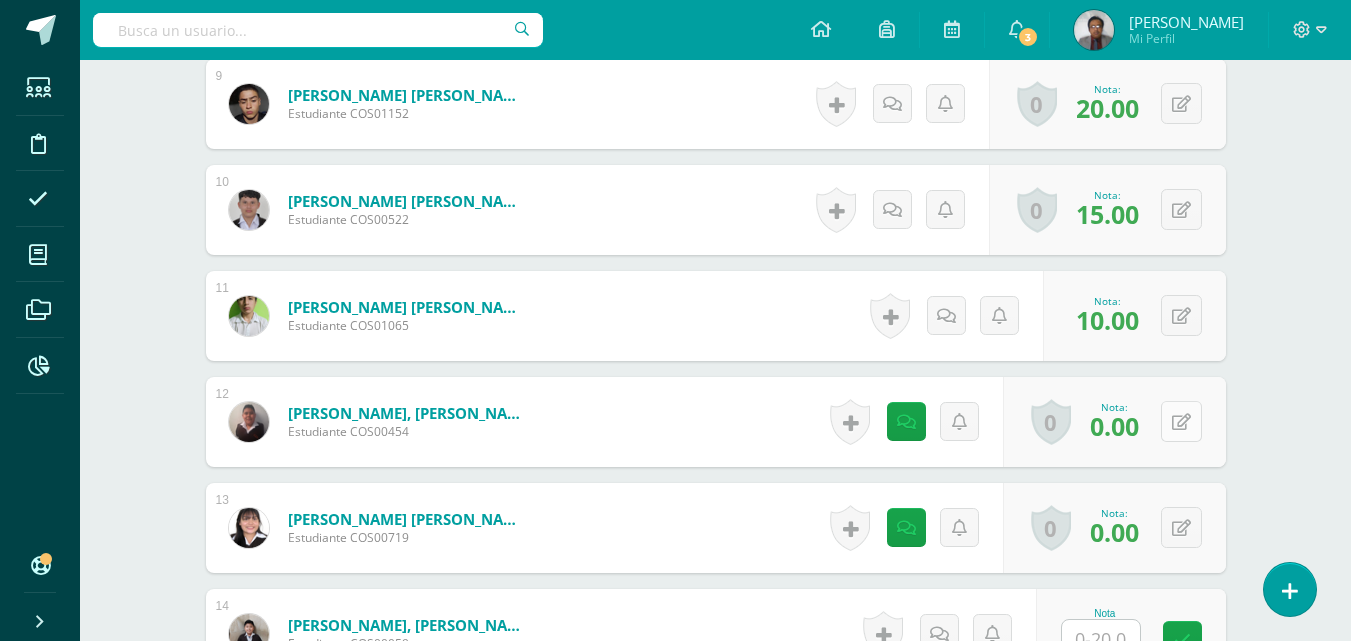click at bounding box center (1181, 422) 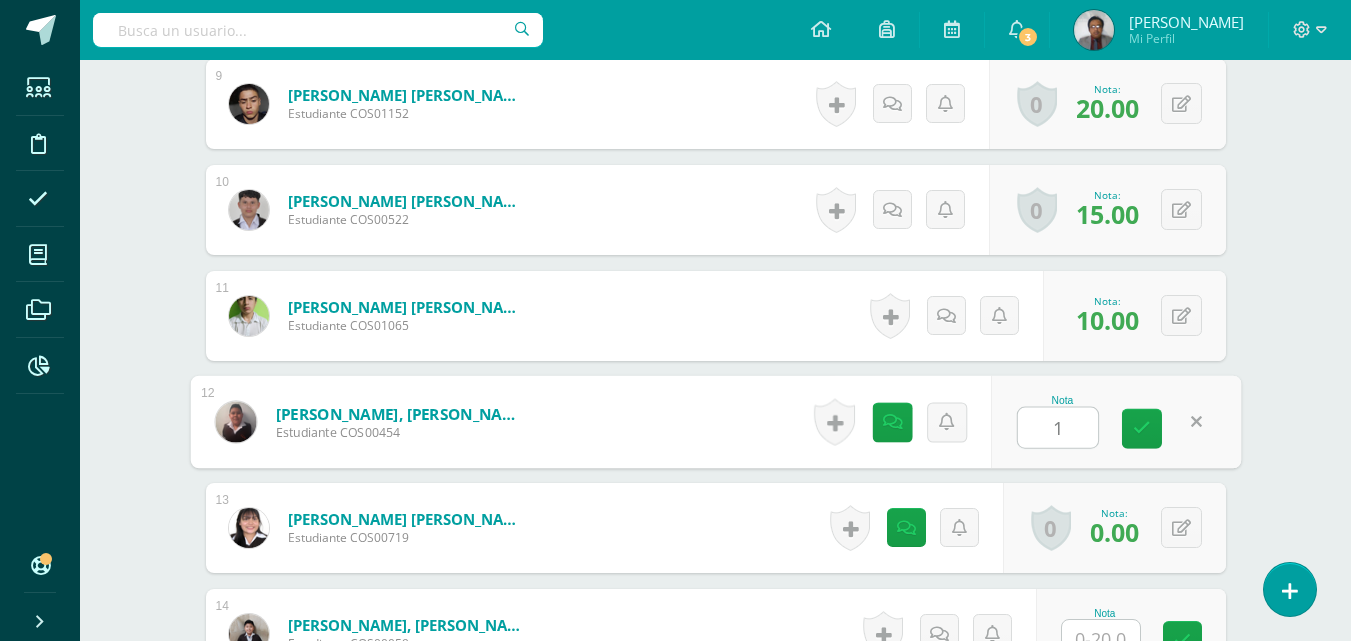 type on "10" 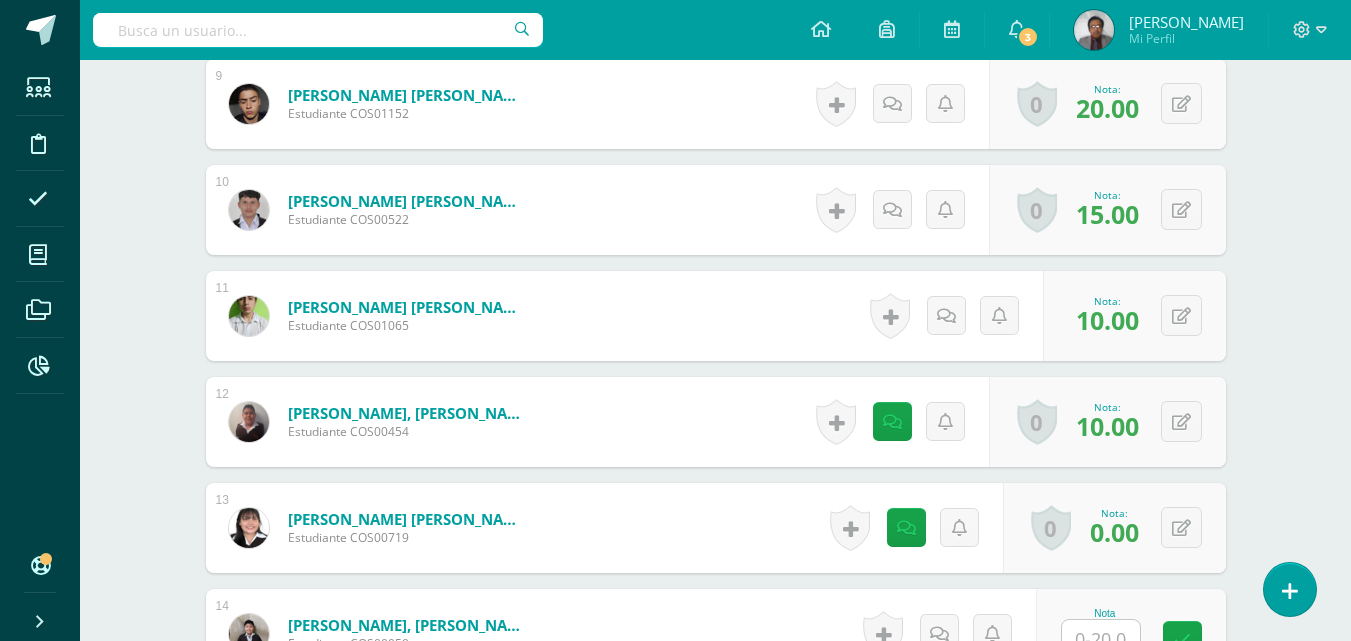 scroll, scrollTop: 1803, scrollLeft: 0, axis: vertical 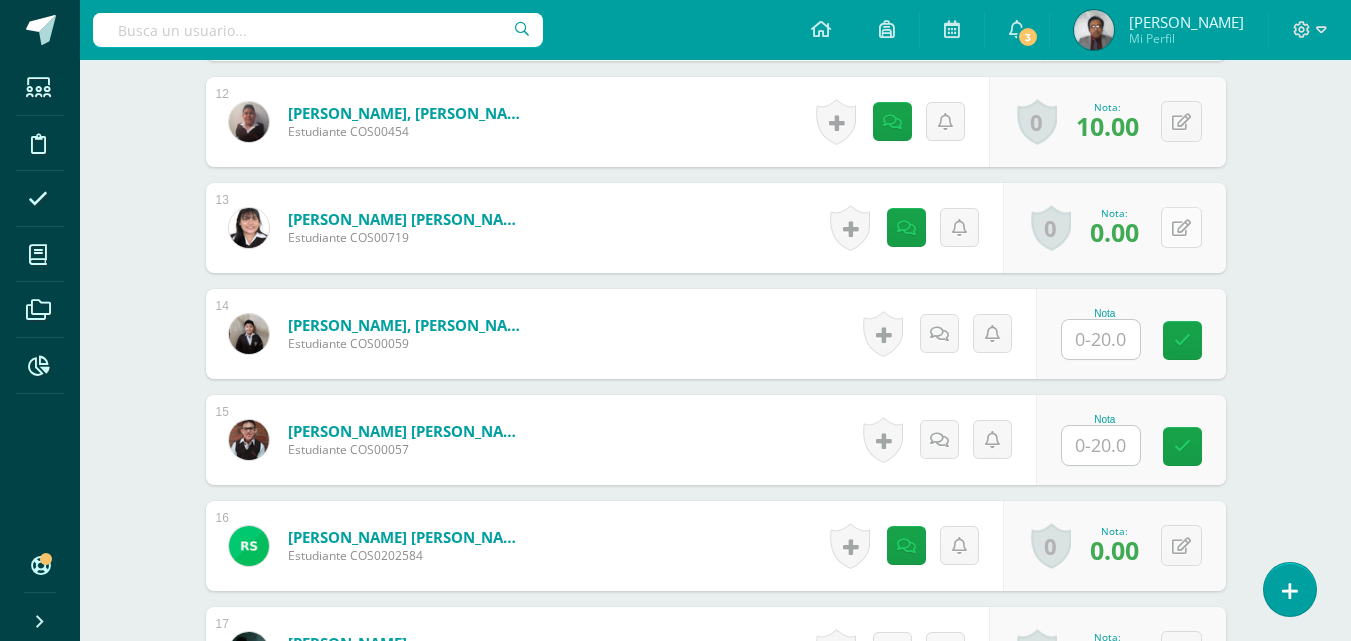 click at bounding box center [1181, 228] 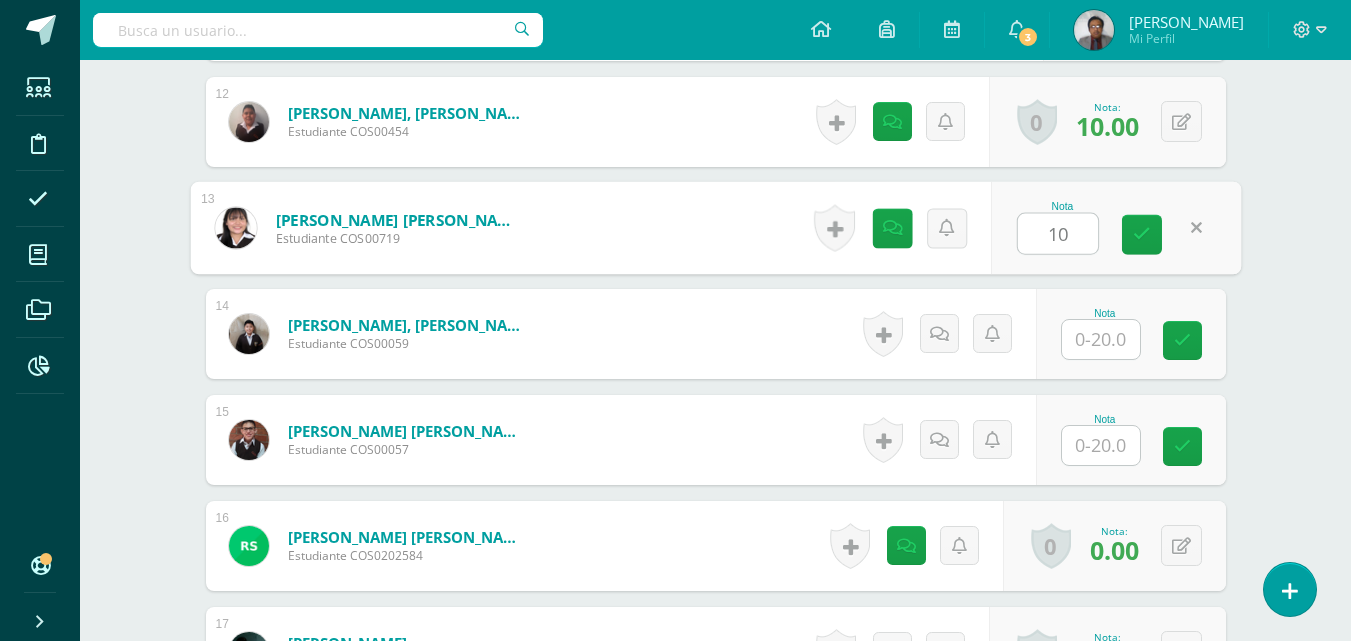 type on "10" 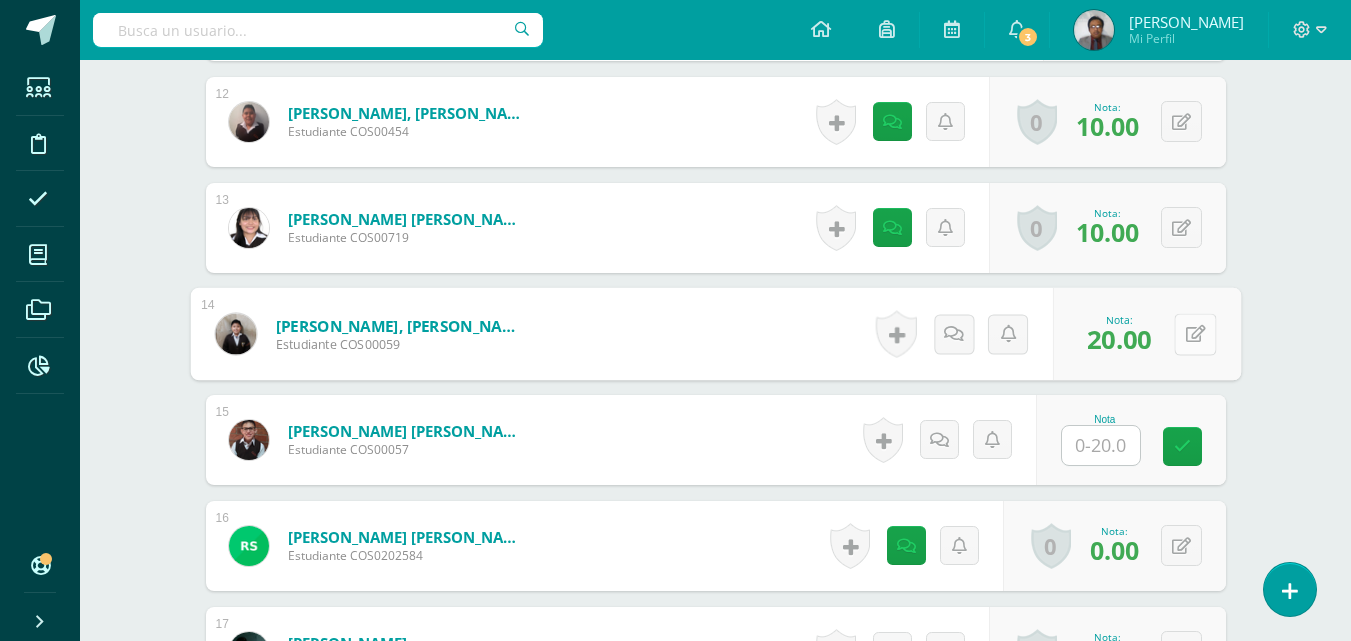 click at bounding box center (1195, 333) 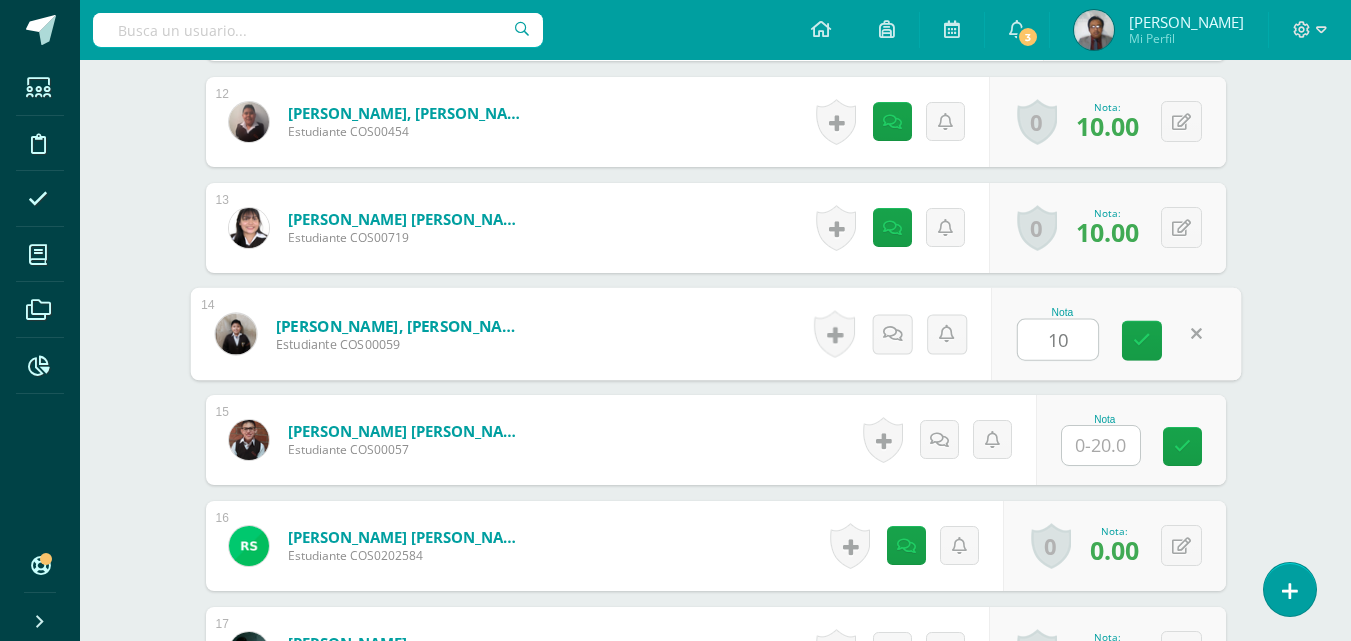 type on "10" 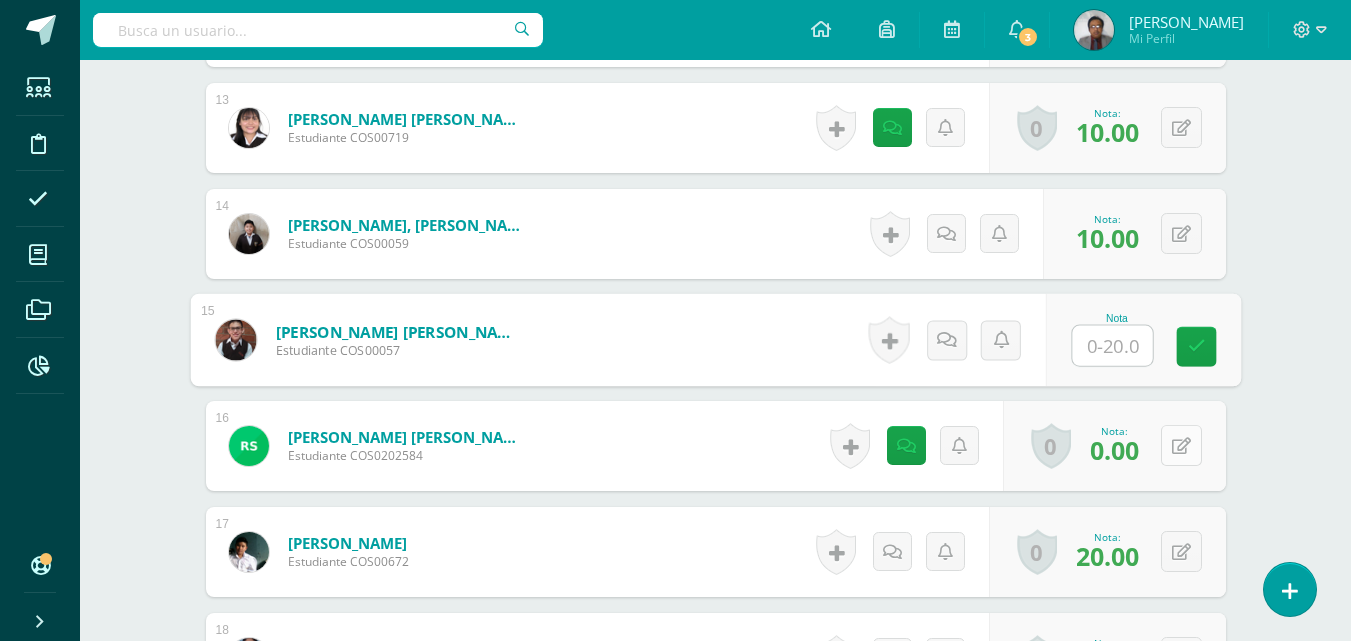 scroll, scrollTop: 2003, scrollLeft: 0, axis: vertical 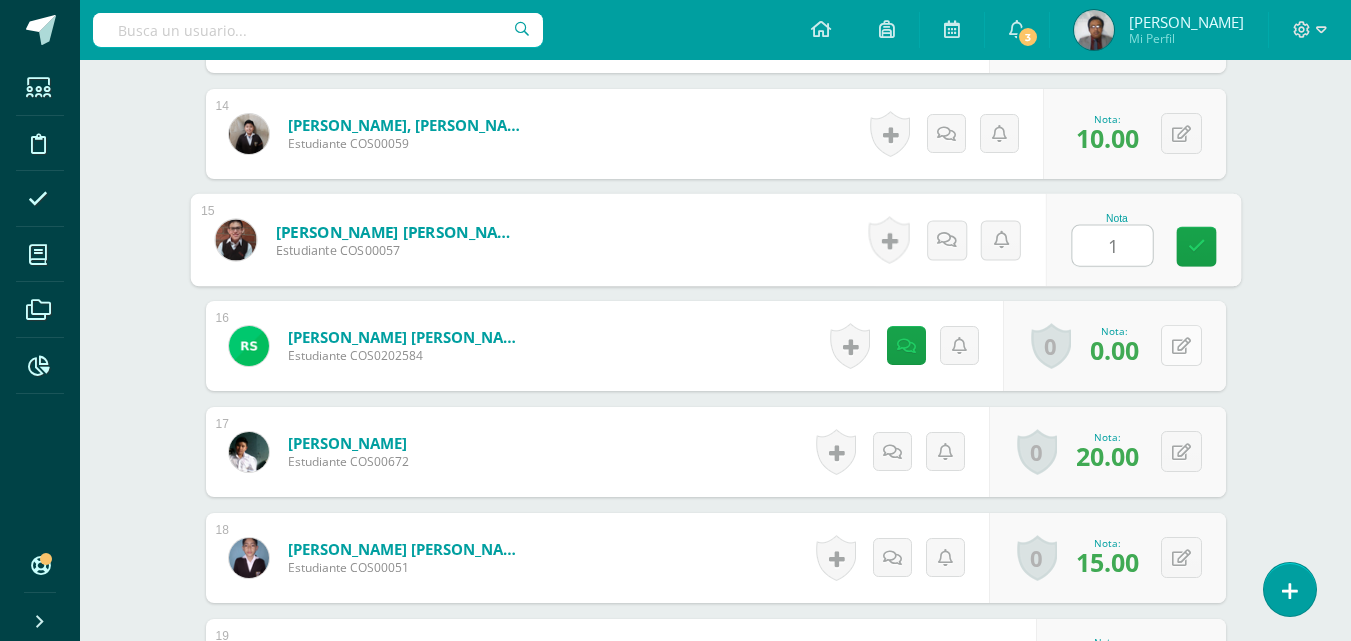 type on "10" 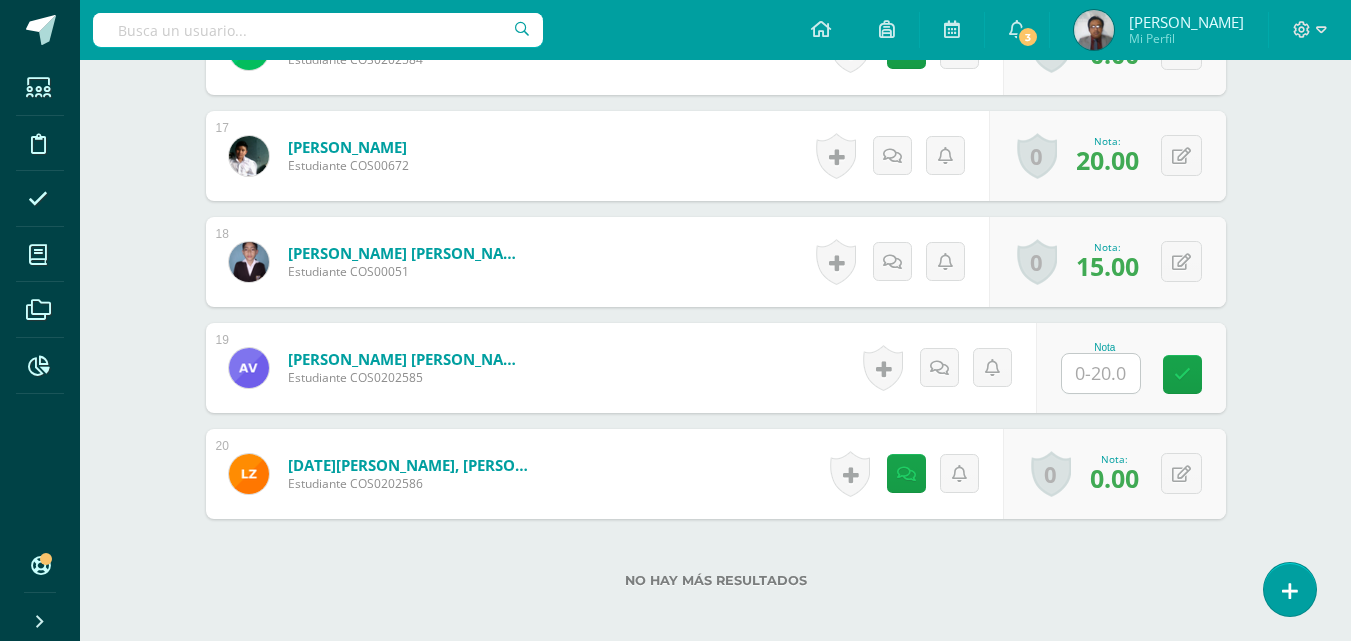 scroll, scrollTop: 2303, scrollLeft: 0, axis: vertical 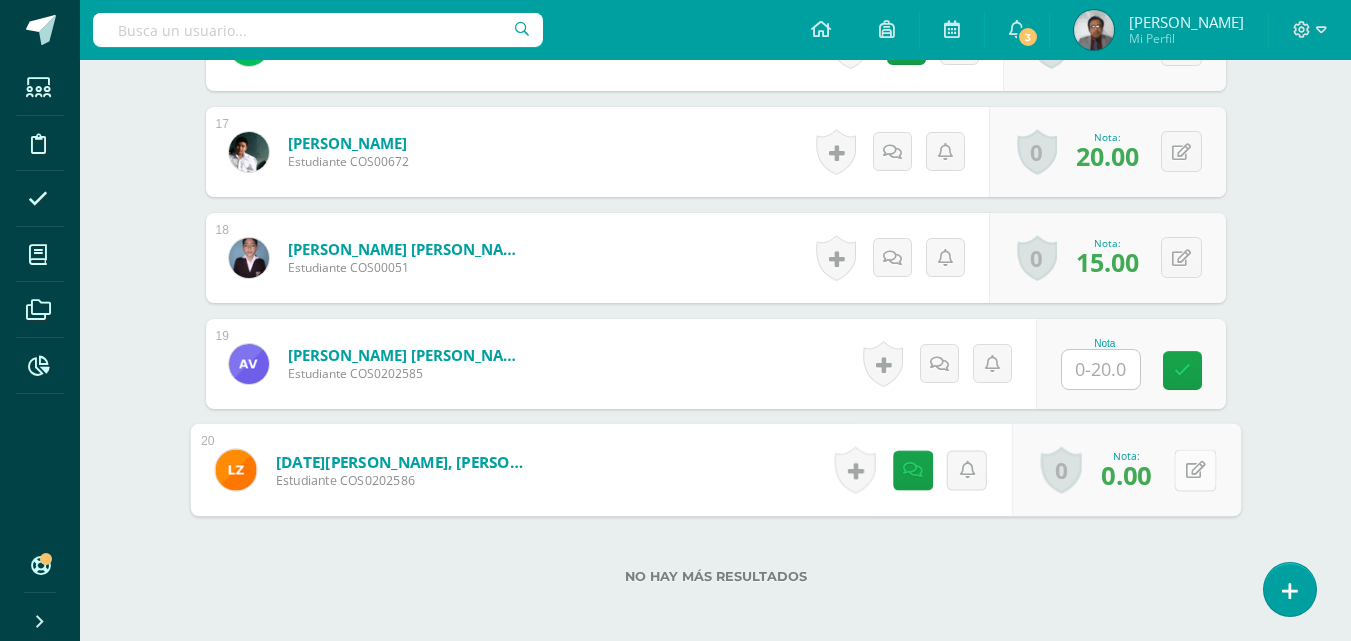 click at bounding box center (1195, 469) 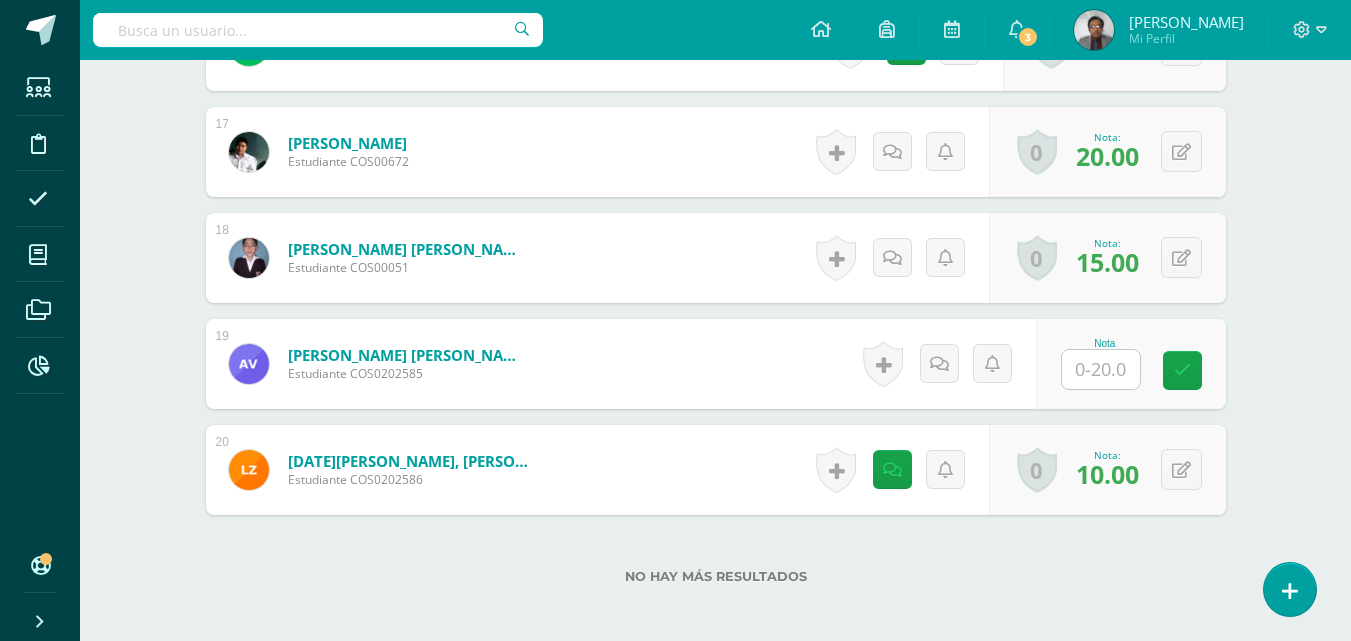 click on "Nota" at bounding box center (1131, 364) 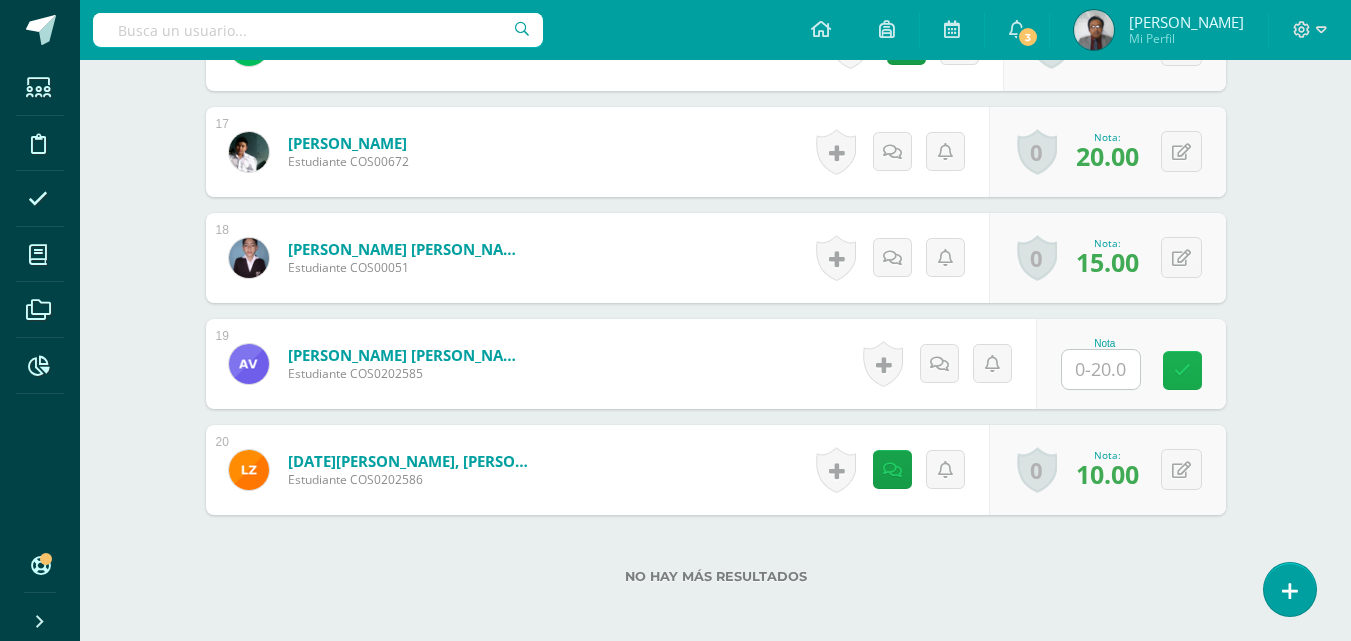 click at bounding box center (1182, 370) 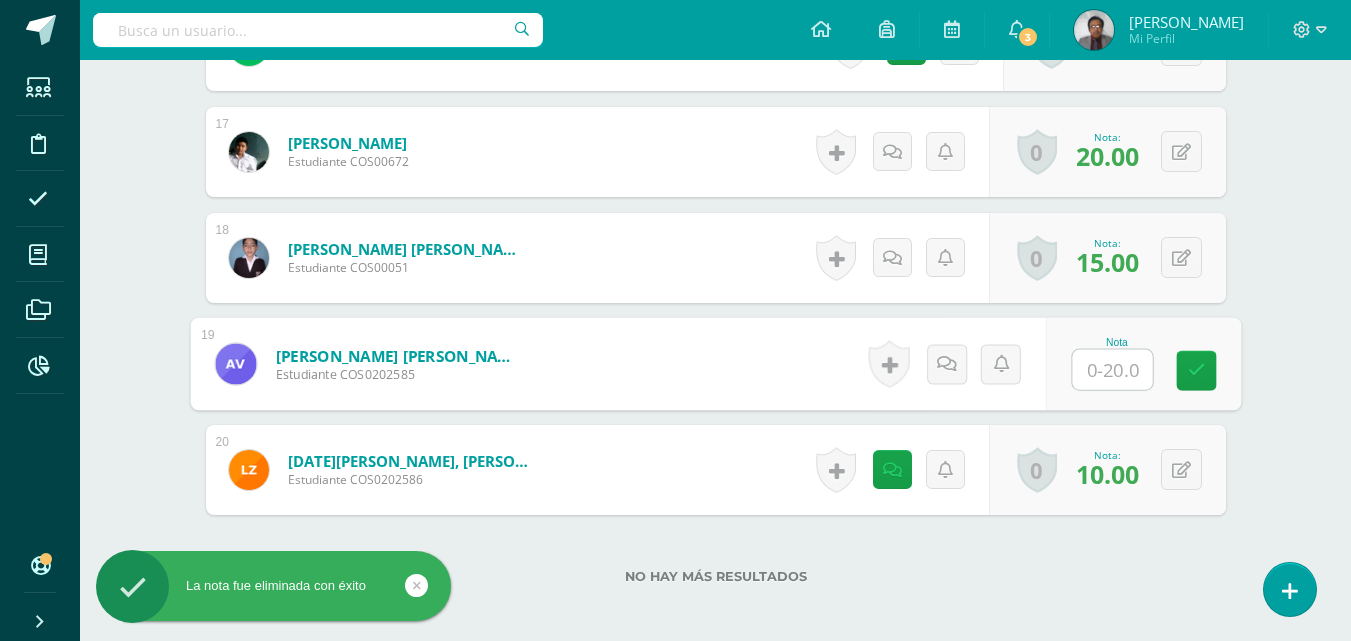click at bounding box center (1112, 370) 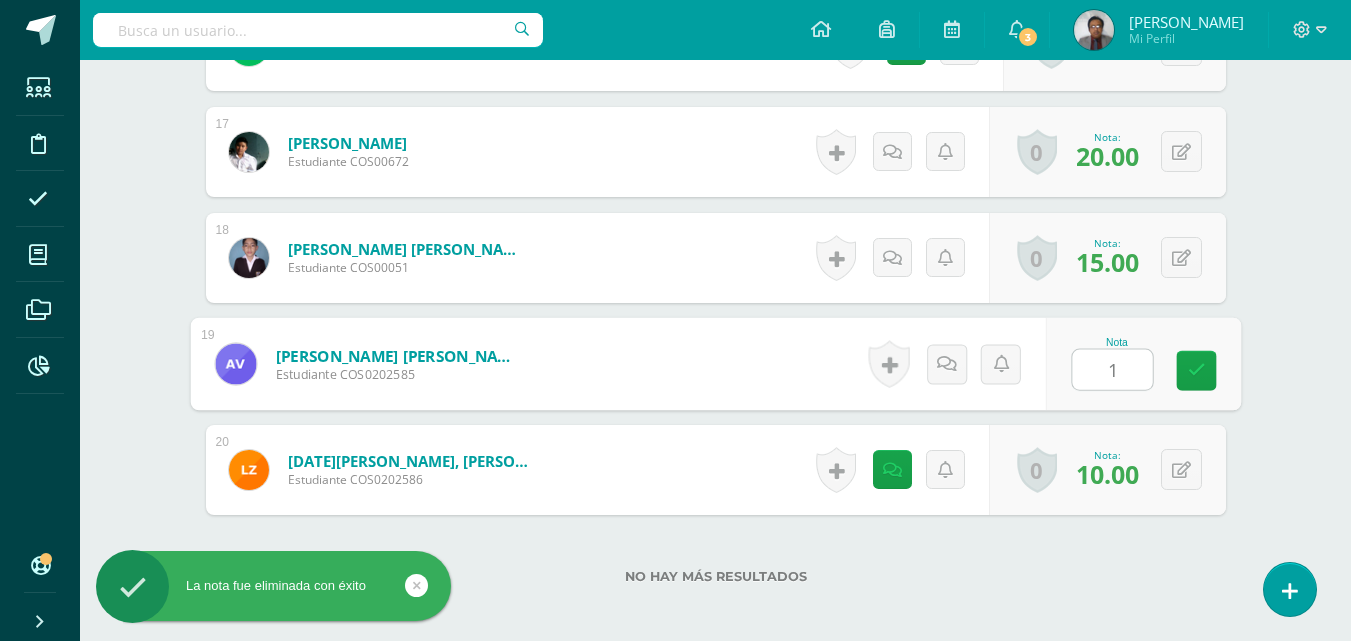 type on "10" 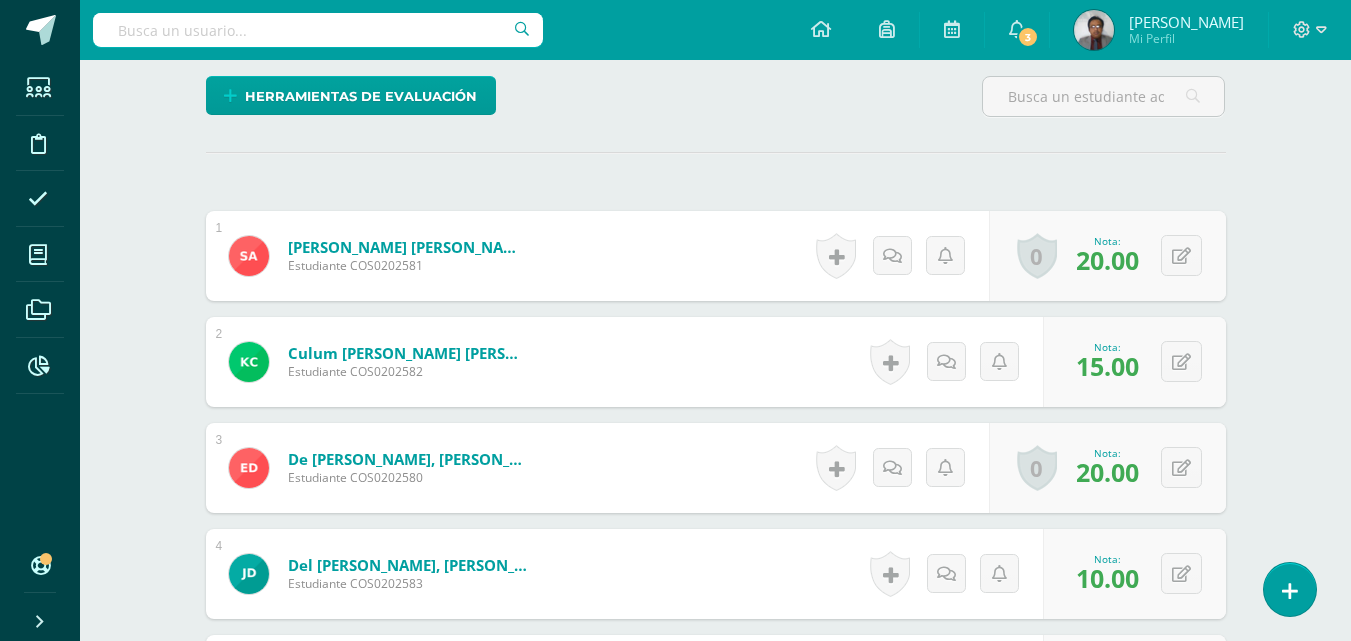 scroll, scrollTop: 103, scrollLeft: 0, axis: vertical 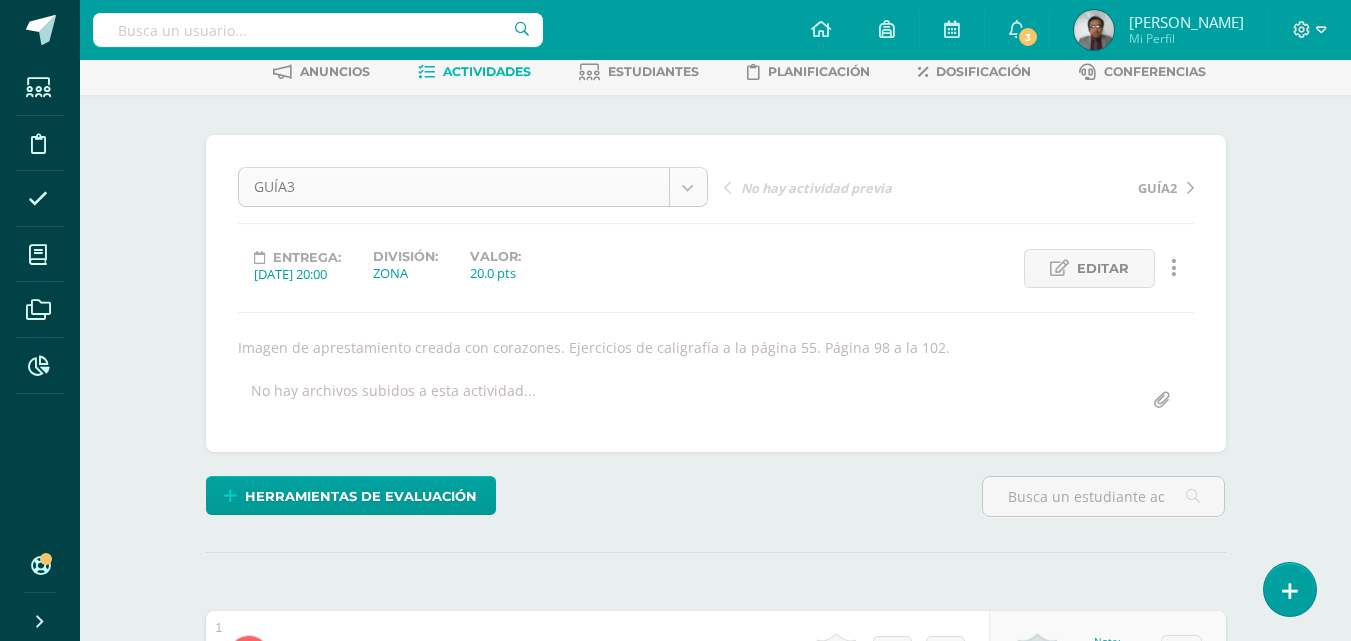 click on "La nota fue eliminada con éxito         El comentario ha sido guardado.         La tarea GUÍA3 fue editada exitosamente.         Estudiantes Disciplina Asistencia Mis cursos Archivos Reportes Soporte
Centro de ayuda
Últimas actualizaciones
10+ Cerrar panel
Formación ciudadana
Cuarto
Bach. CCLL en Computación
"A"
Actividades Estudiantes Planificación Dosificación
Lectura/Ortocaligrafía
Cuarto
Bach. CCLL en Computación
"A"
Actividades Estudiantes Planificación Dosificación
Lenguaje y Literatura 4to.
Actividades Estudiantes Planificación Dosificación Actividades Estudiantes 3 3" at bounding box center [675, 1420] 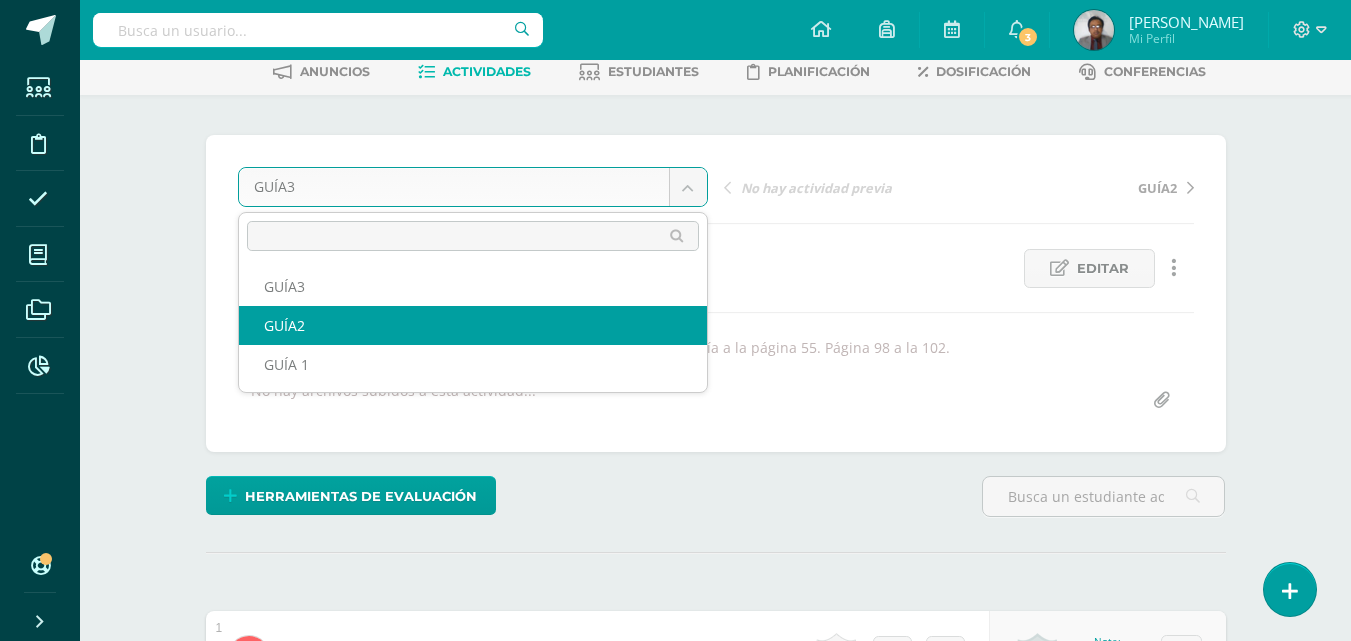 select on "/dashboard/teacher/grade-activity/120615/" 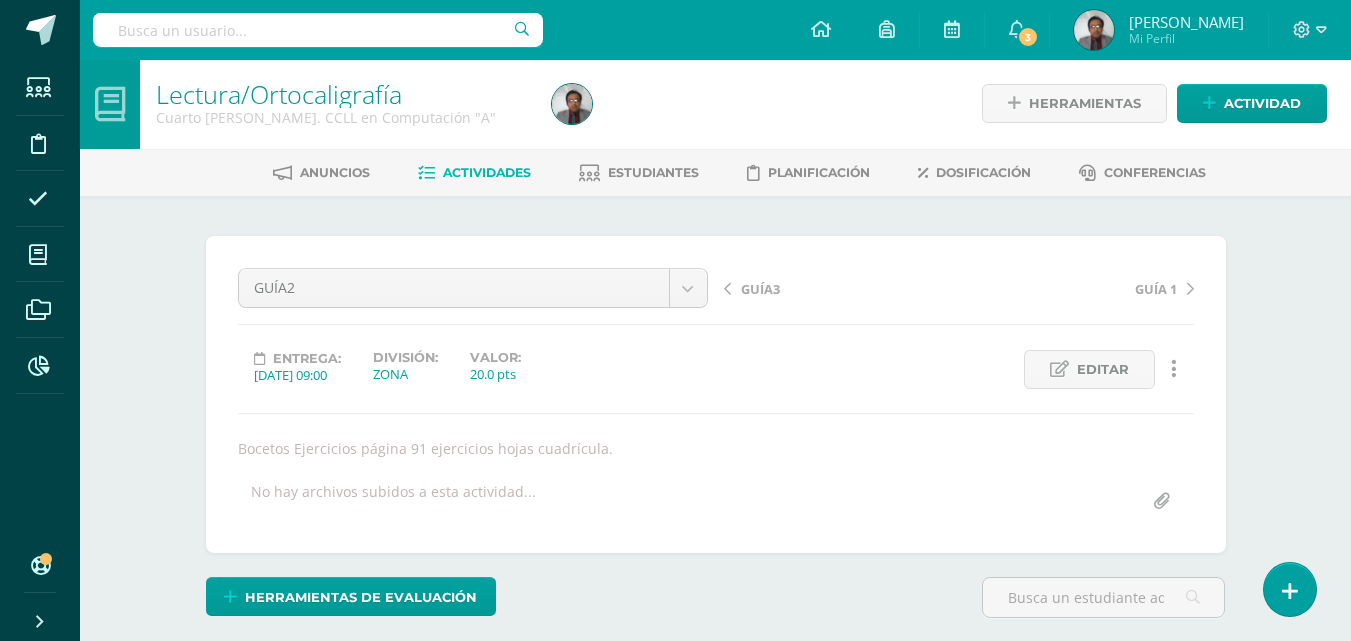 scroll, scrollTop: 3, scrollLeft: 0, axis: vertical 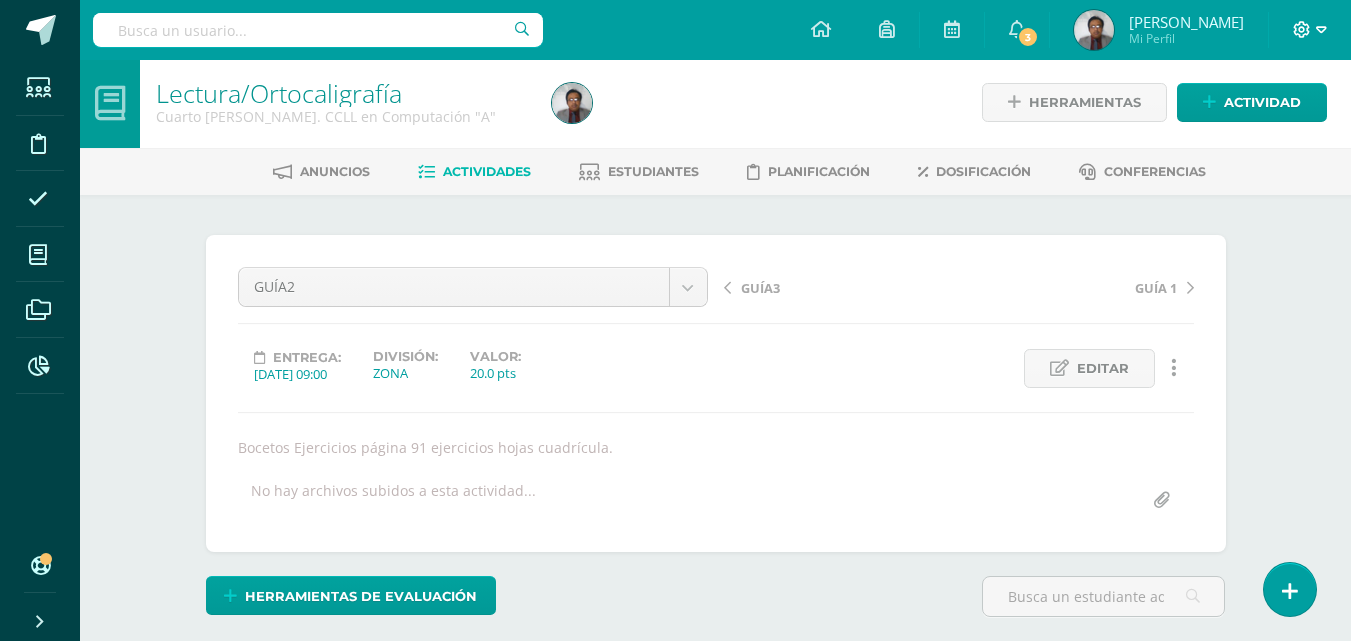click 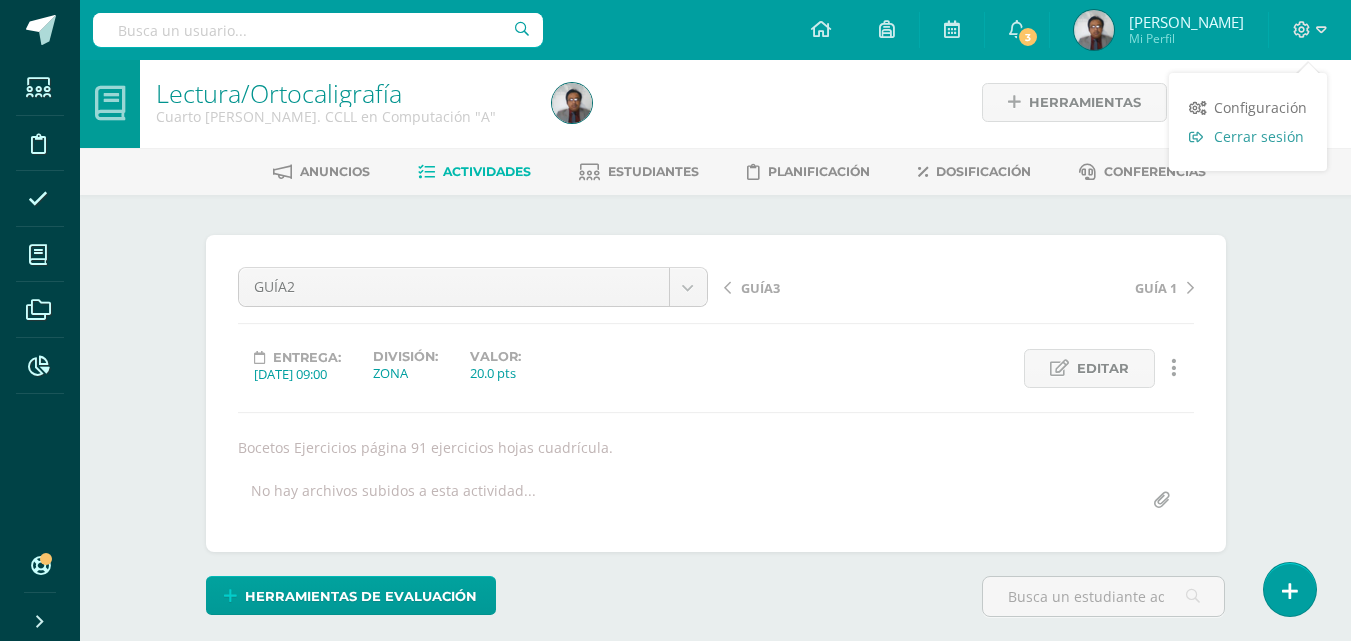 click on "Cerrar sesión" at bounding box center (1259, 136) 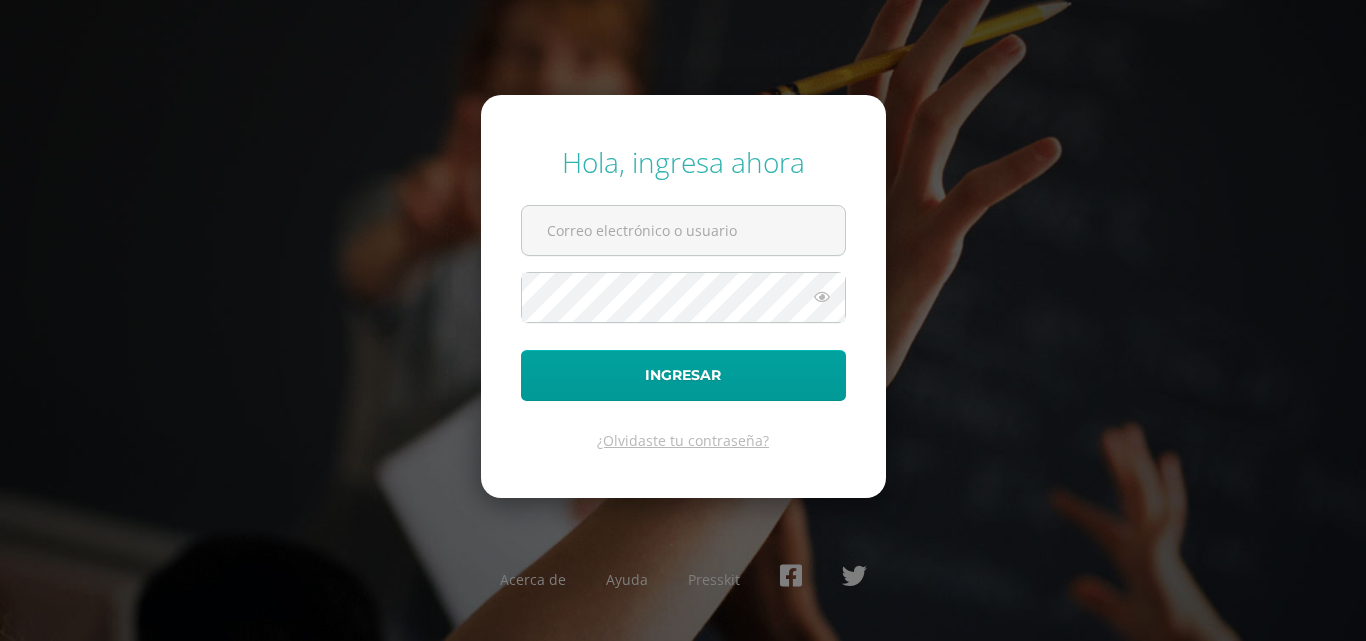 scroll, scrollTop: 0, scrollLeft: 0, axis: both 